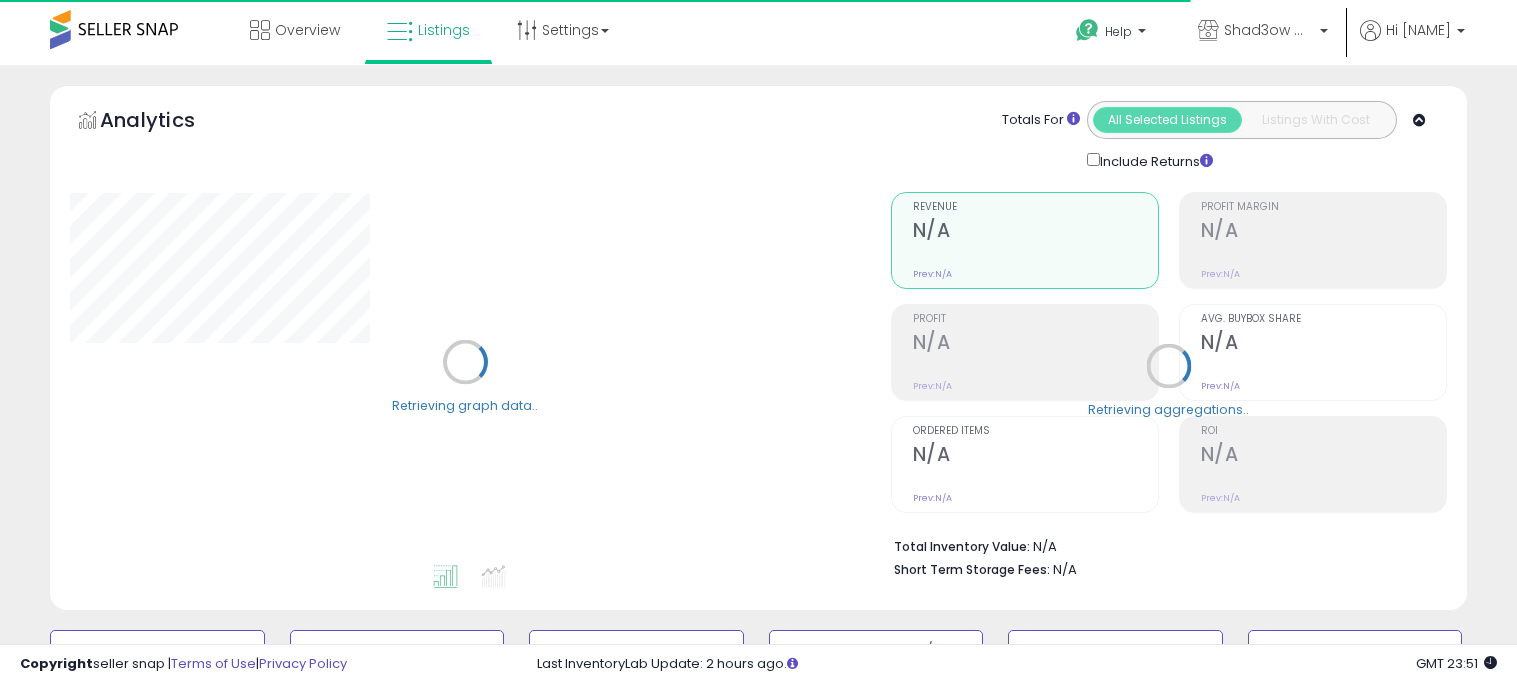 scroll, scrollTop: 0, scrollLeft: 0, axis: both 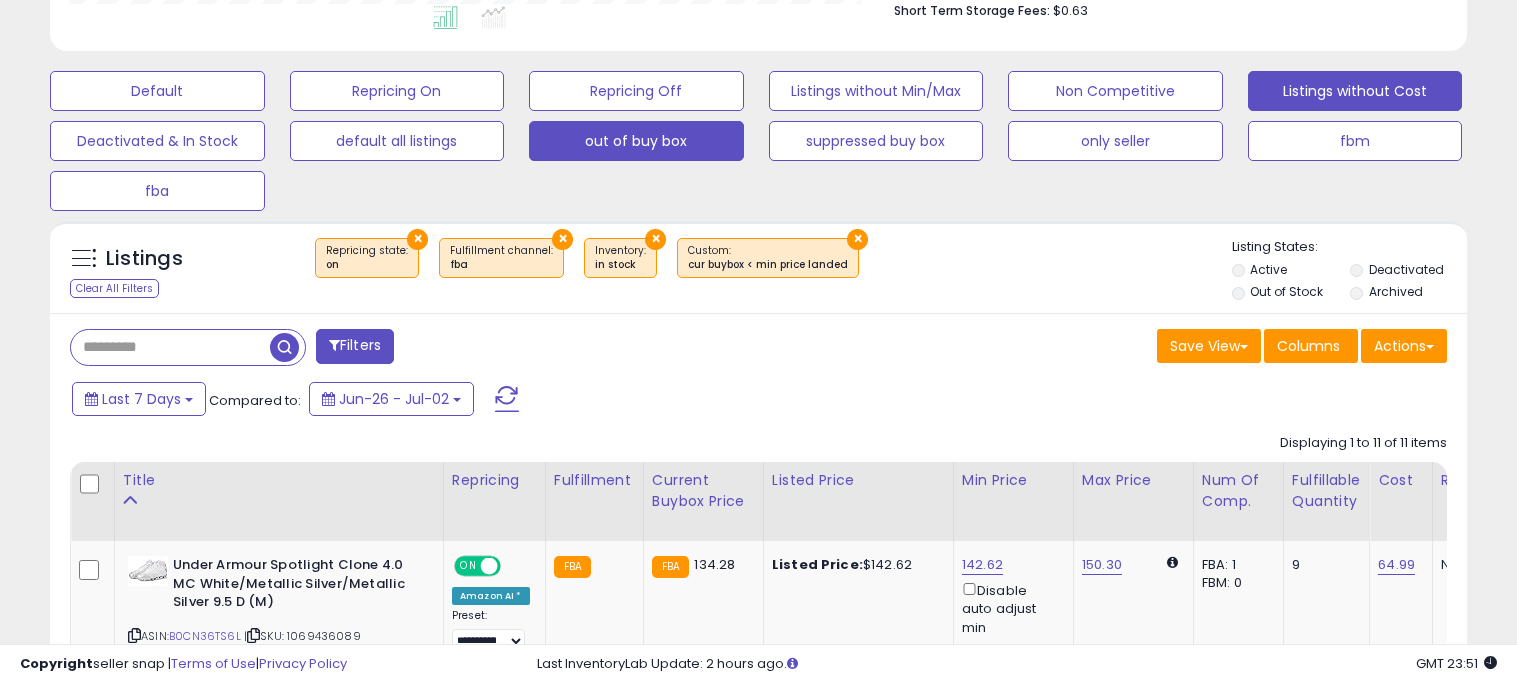 click on "Listings without Cost" at bounding box center [157, 91] 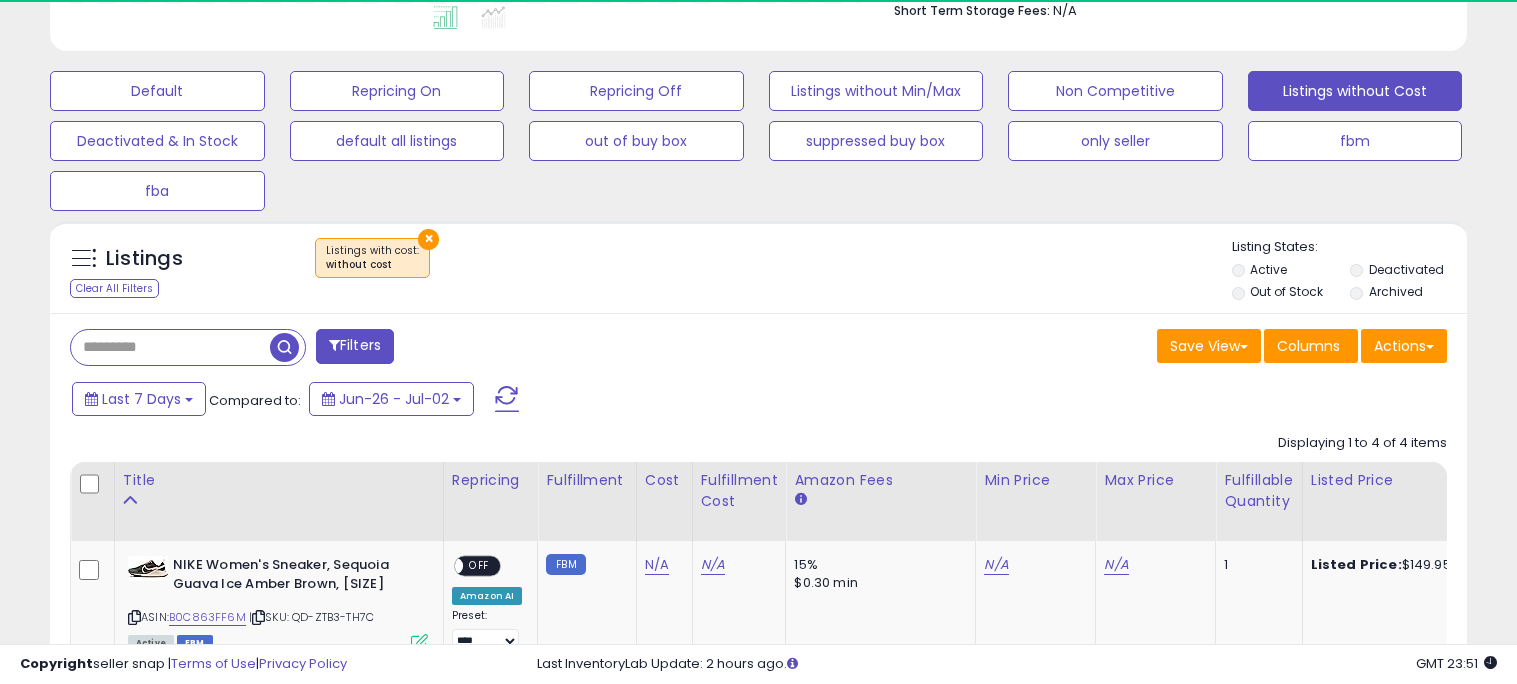 scroll, scrollTop: 999589, scrollLeft: 999178, axis: both 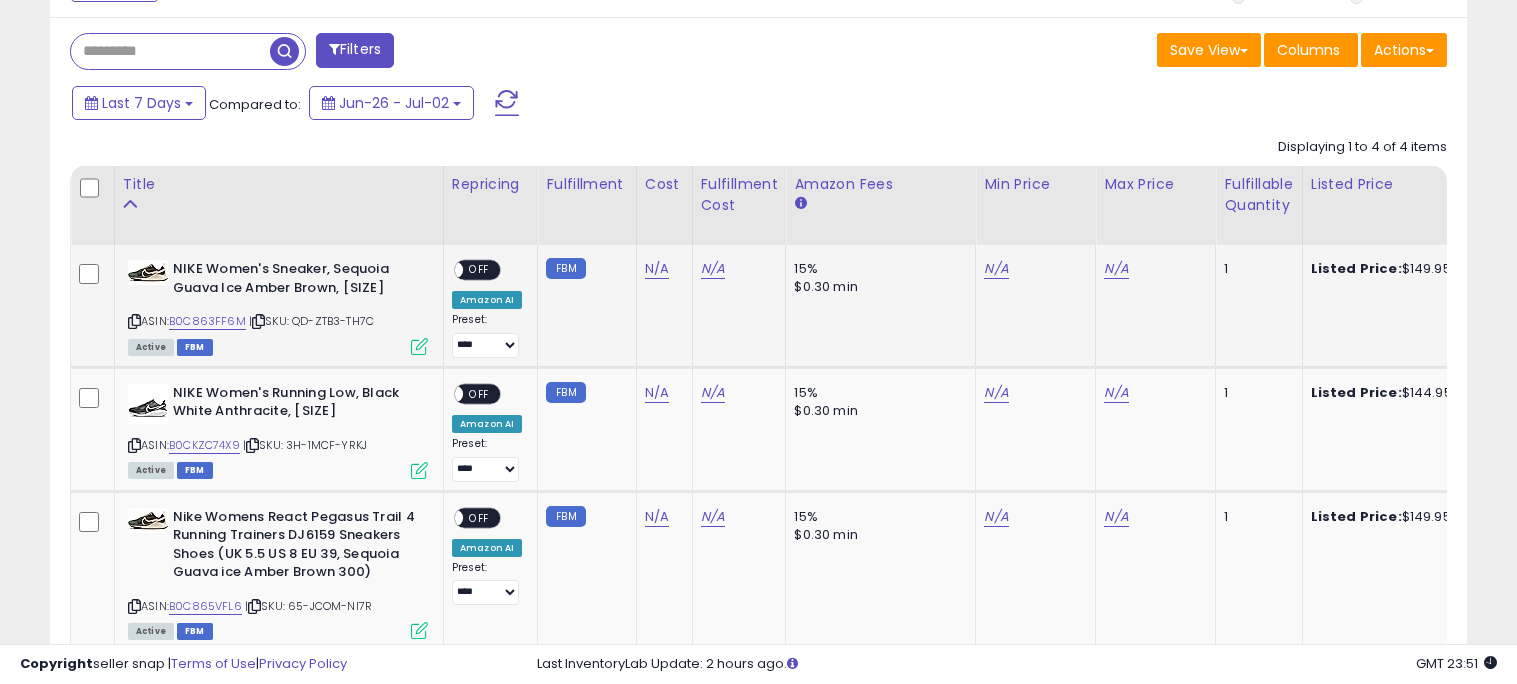 click on "N/A" 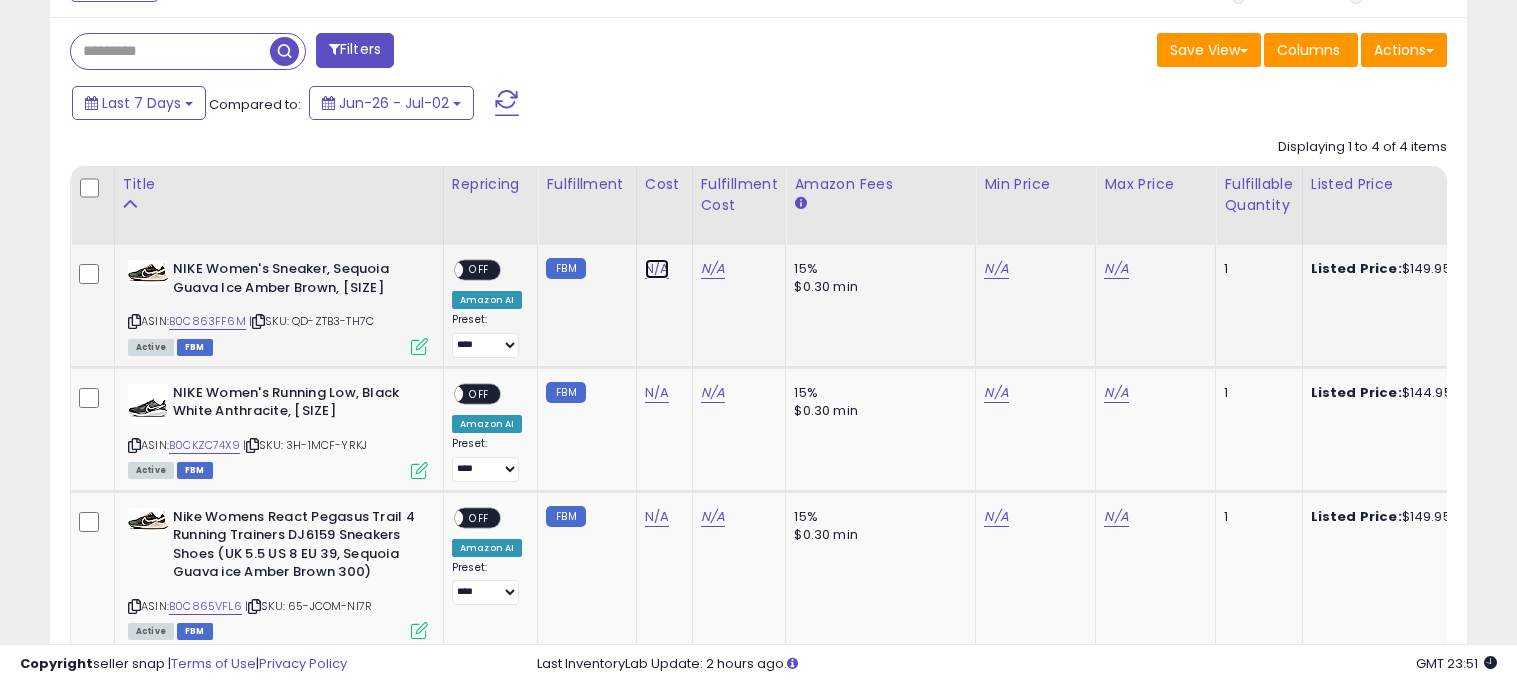 click on "N/A" at bounding box center (657, 269) 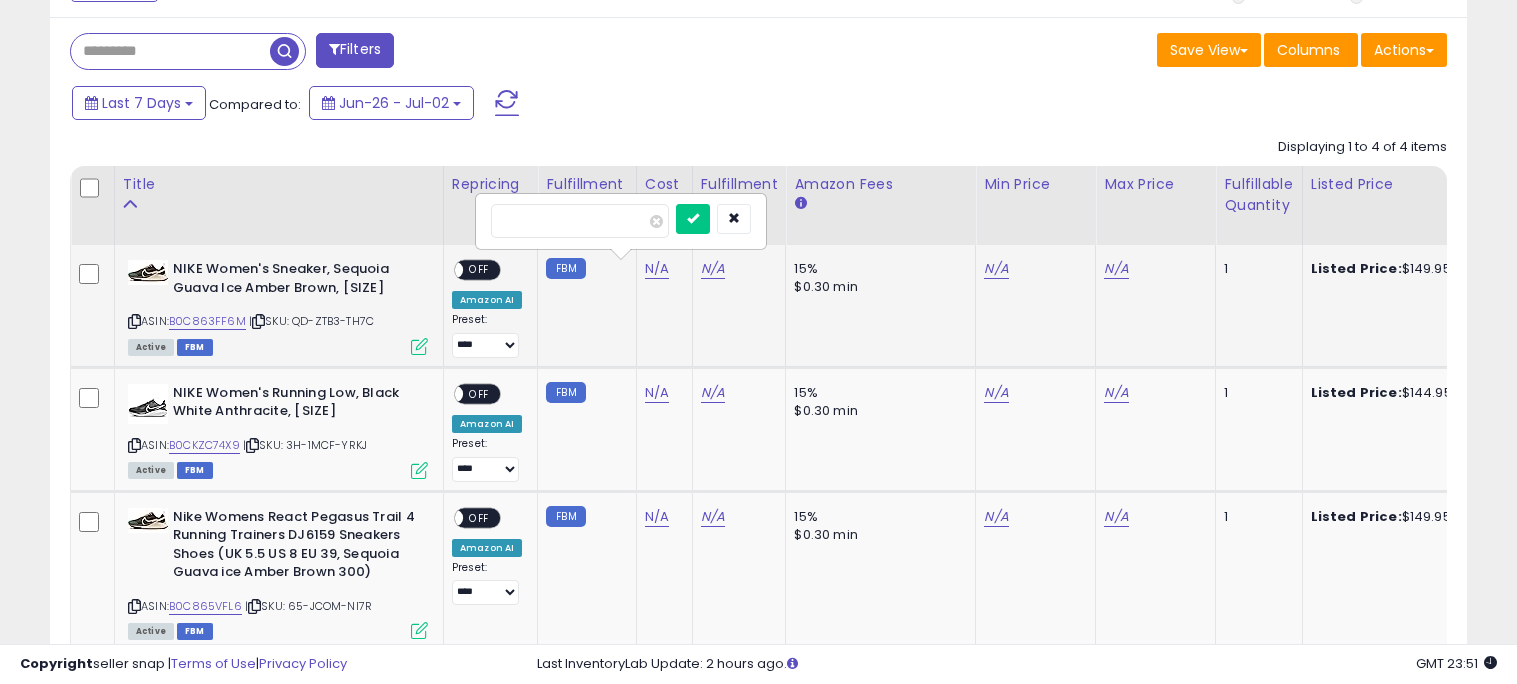 type on "*****" 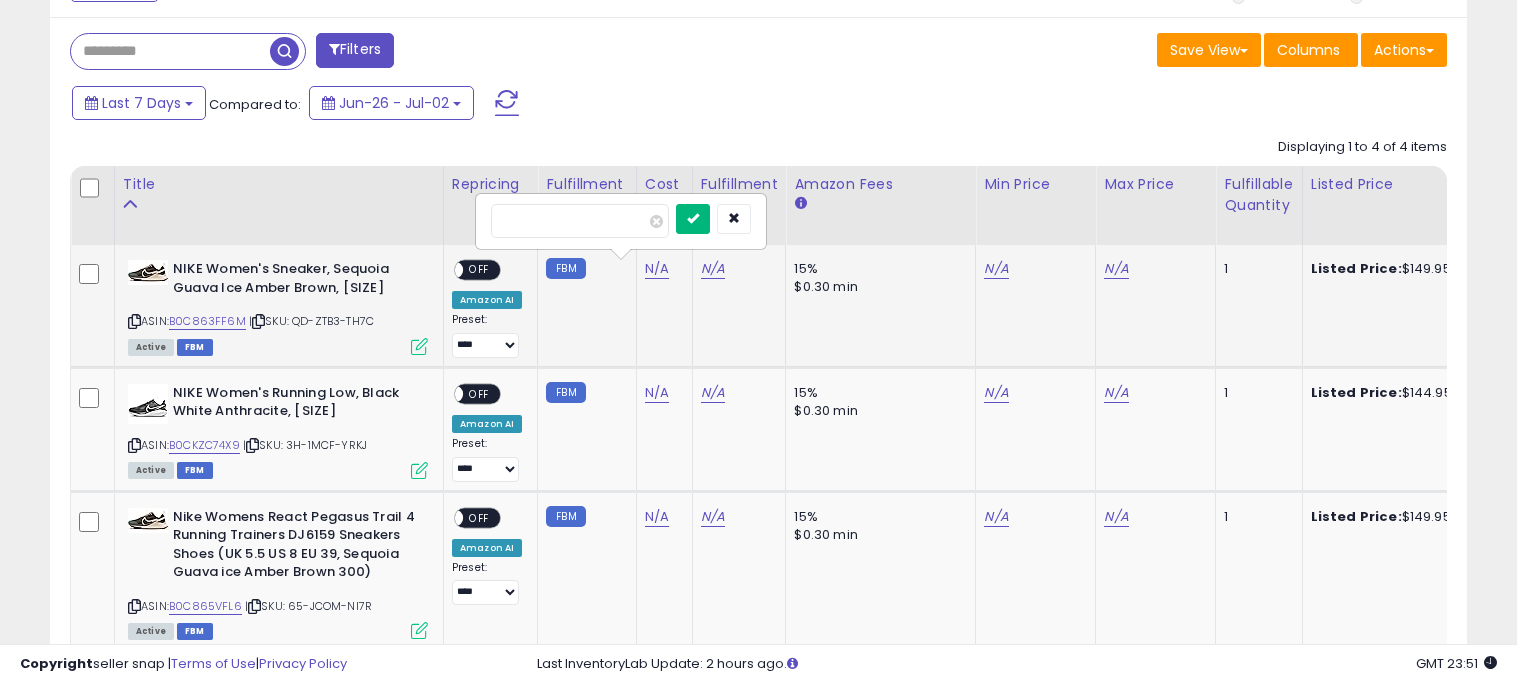 click at bounding box center [693, 219] 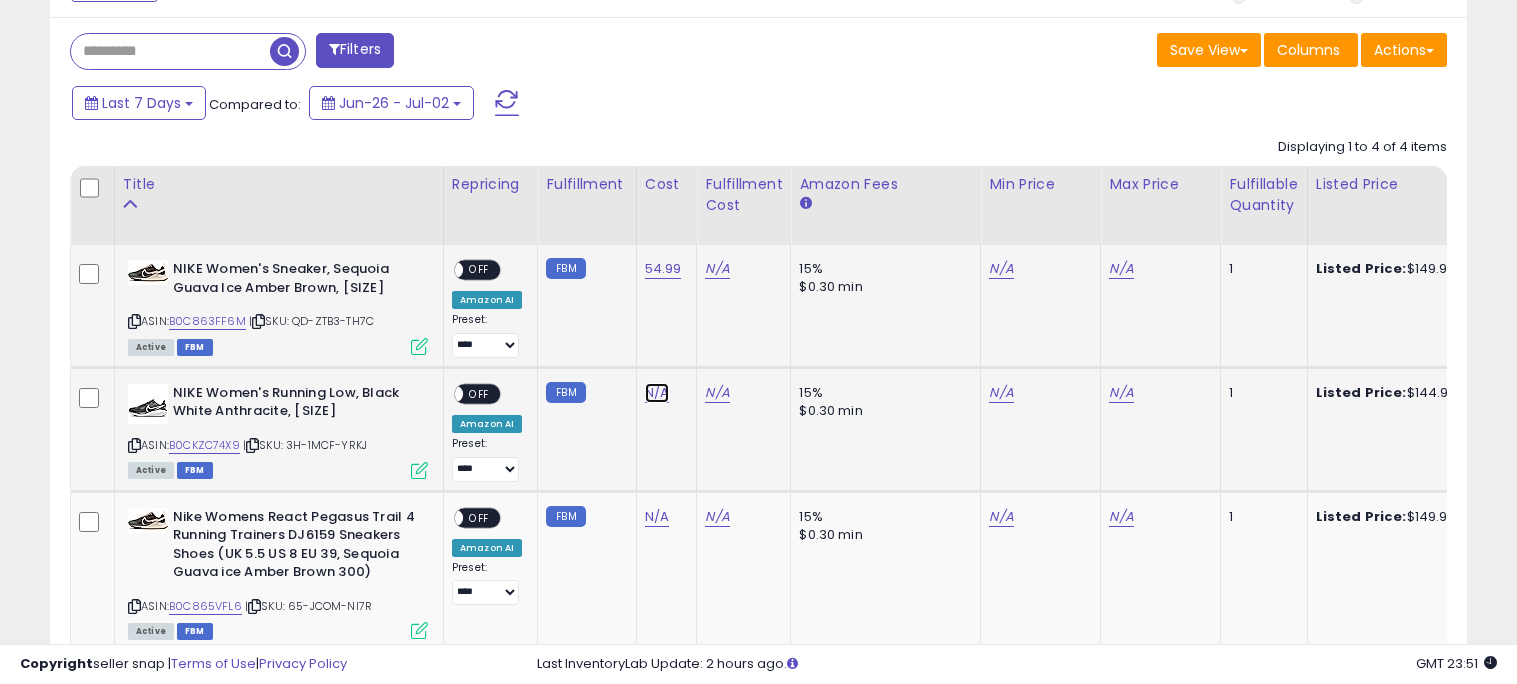 click on "N/A" at bounding box center [657, 393] 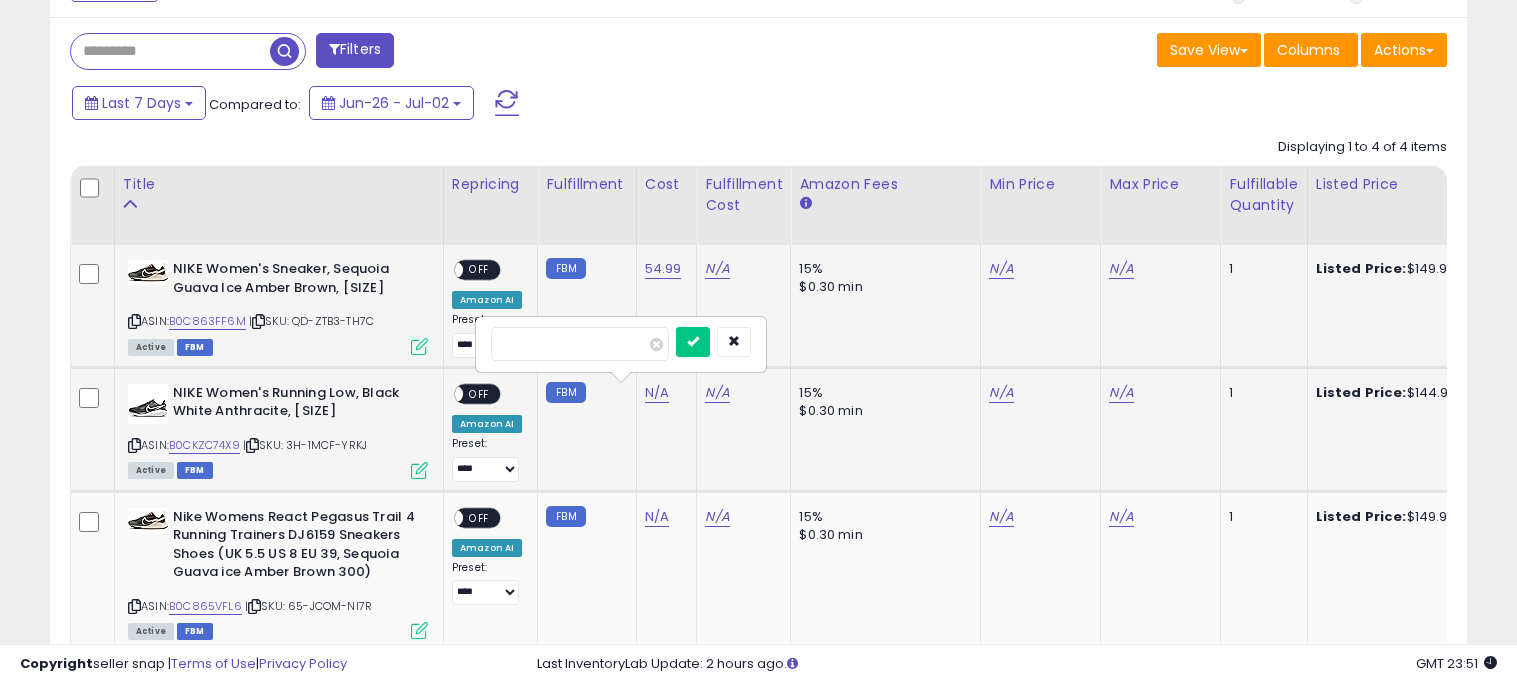 type on "*****" 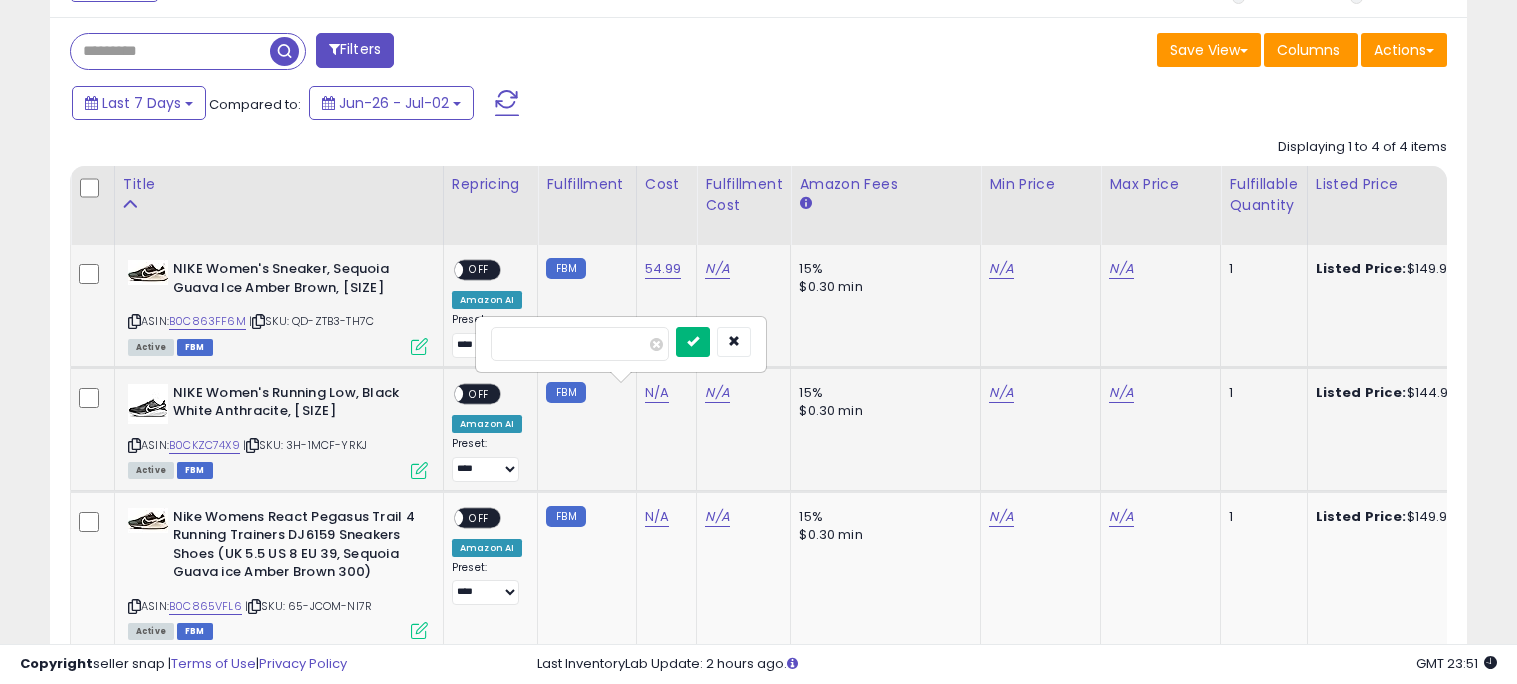 click at bounding box center (693, 342) 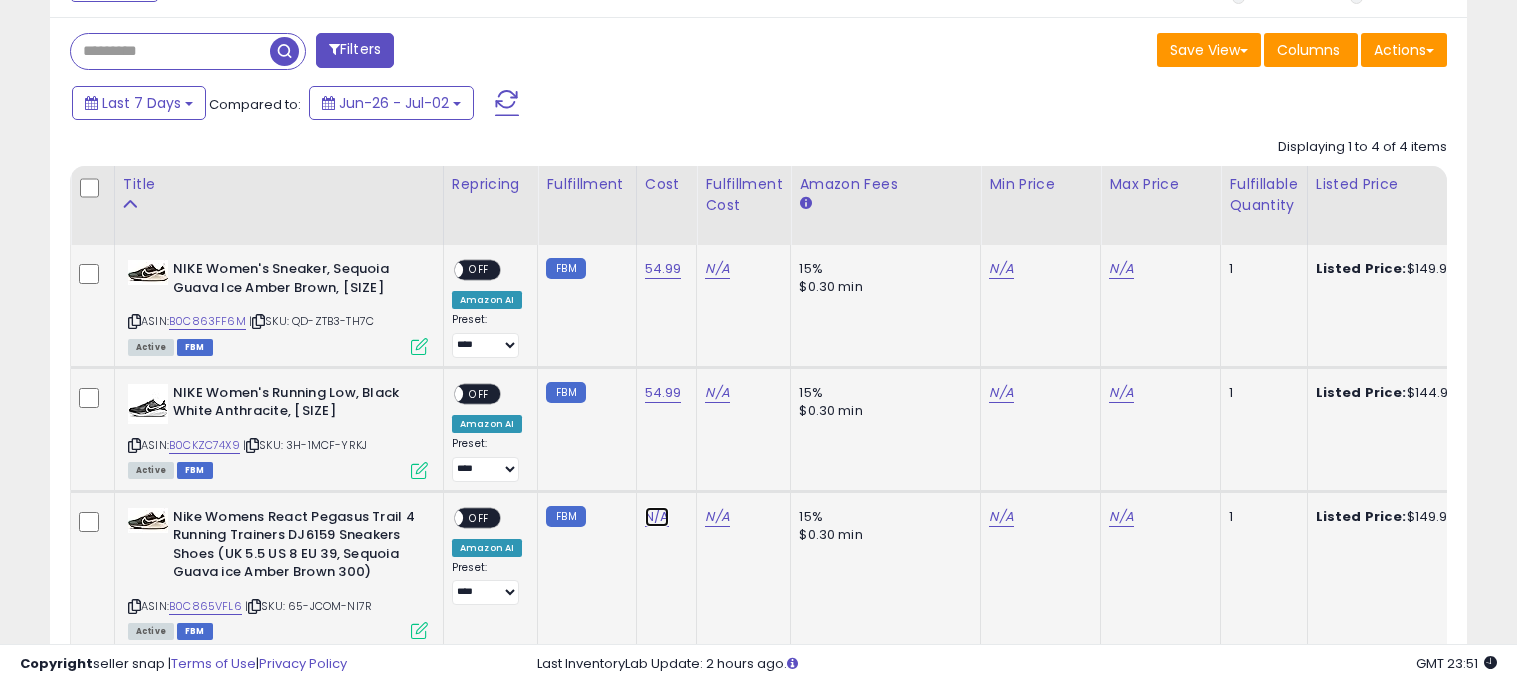 click on "N/A" at bounding box center (657, 517) 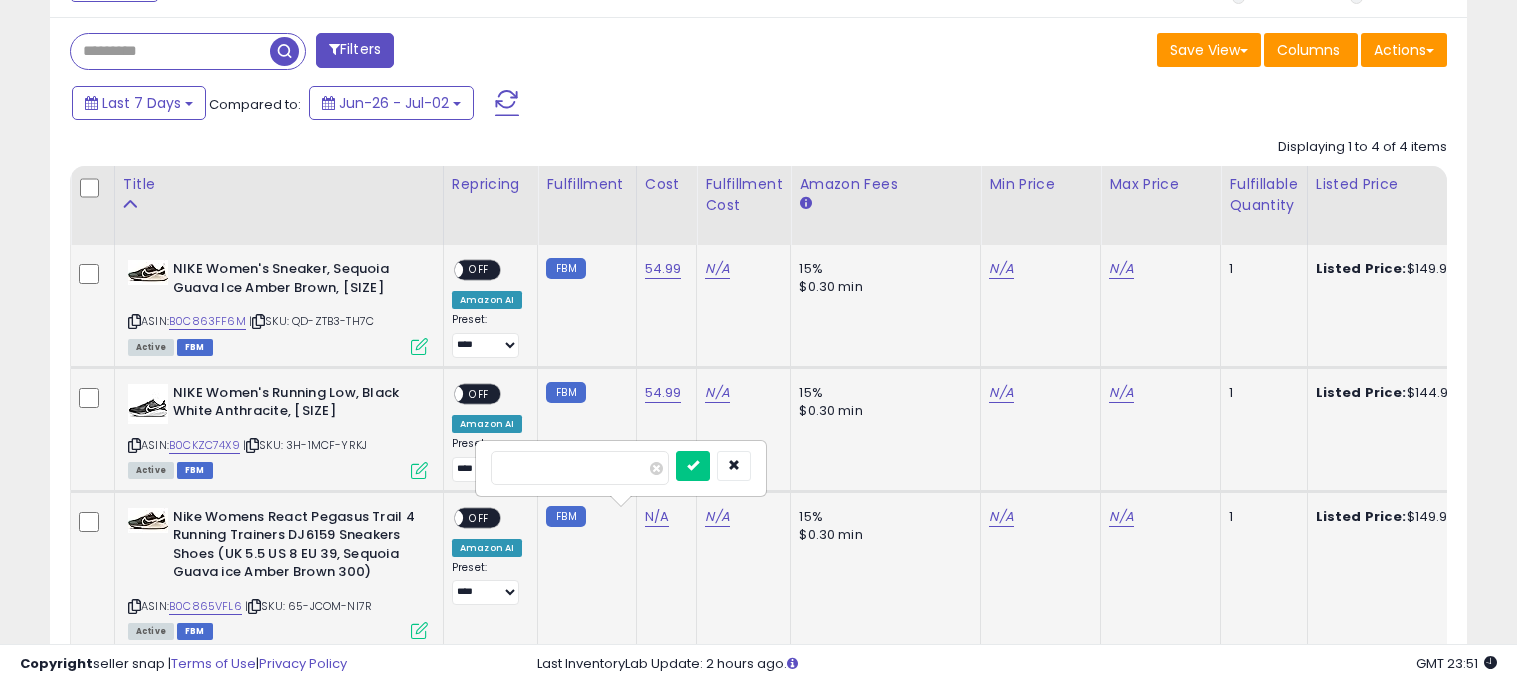 type on "*****" 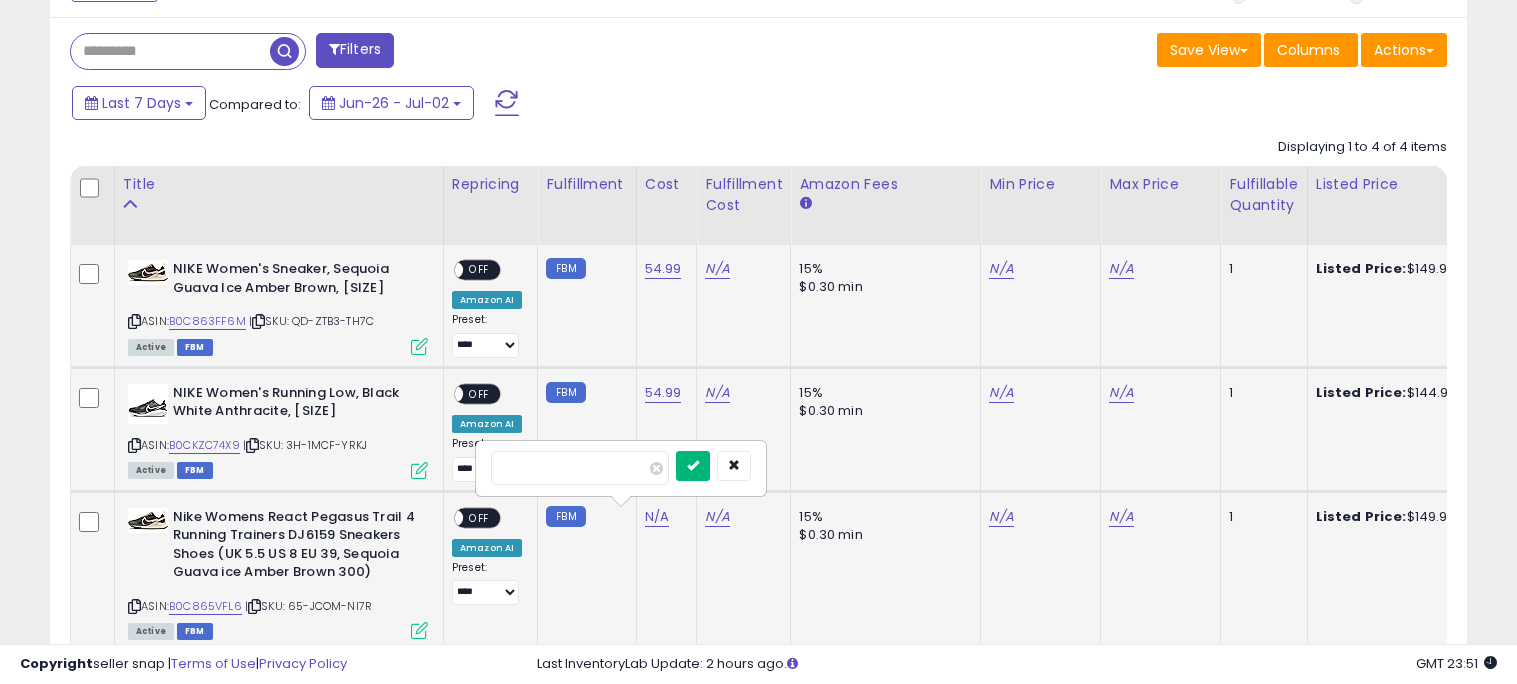 click at bounding box center (693, 465) 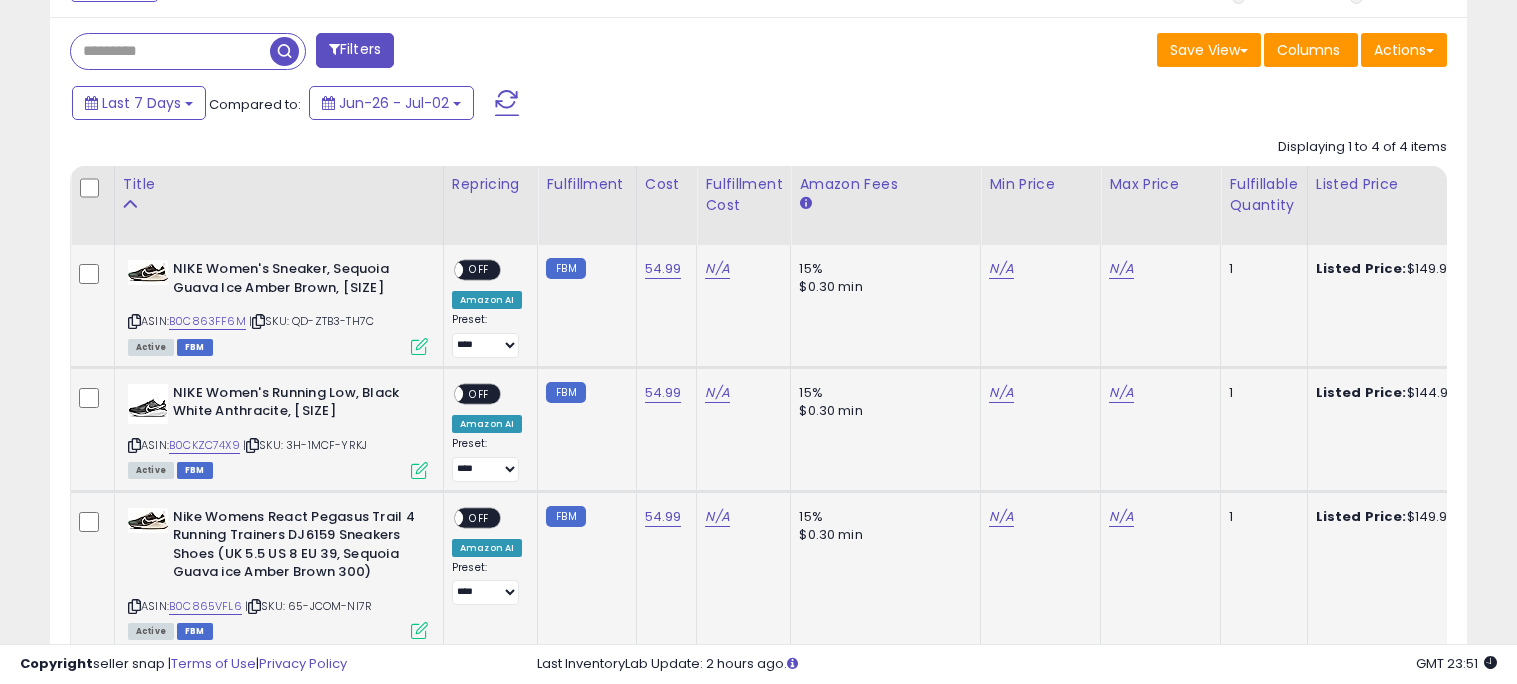 click on "Active FBM" at bounding box center (278, 346) 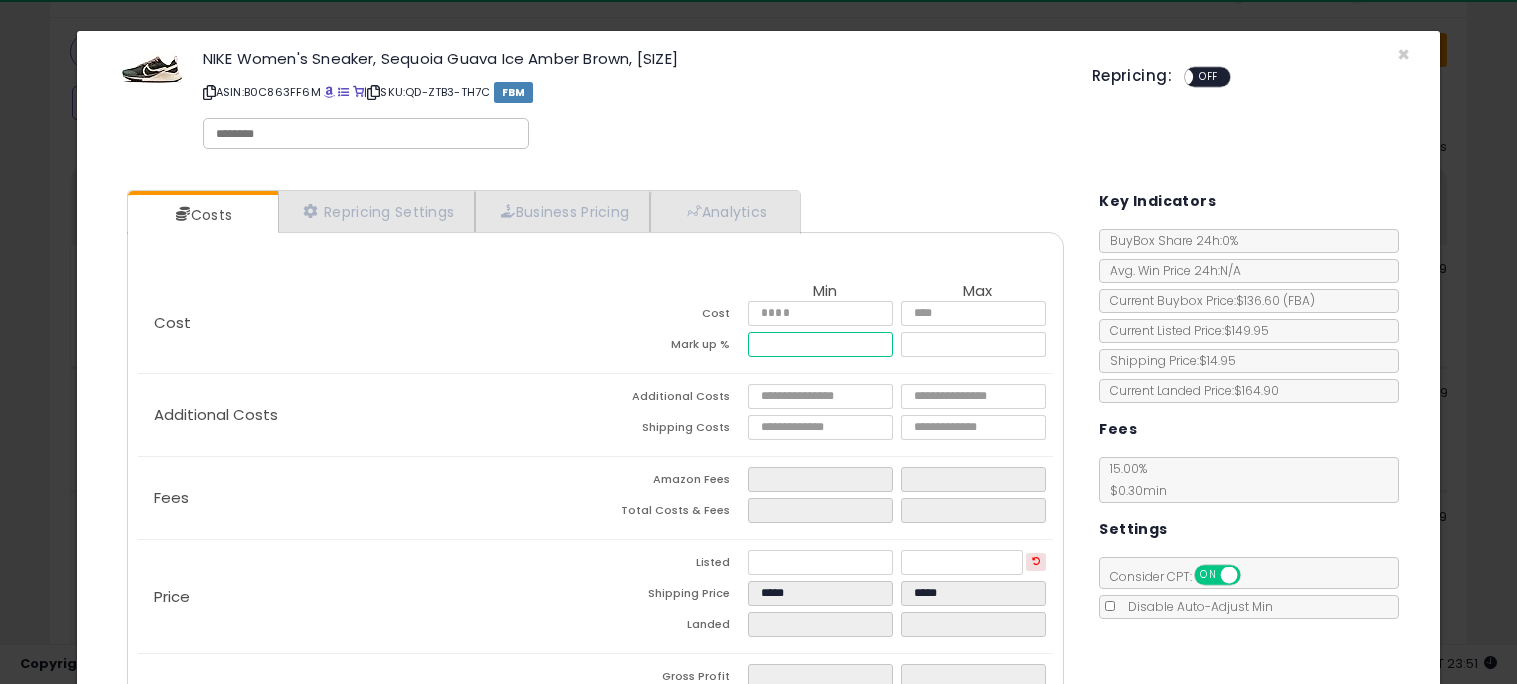 click at bounding box center (820, 344) 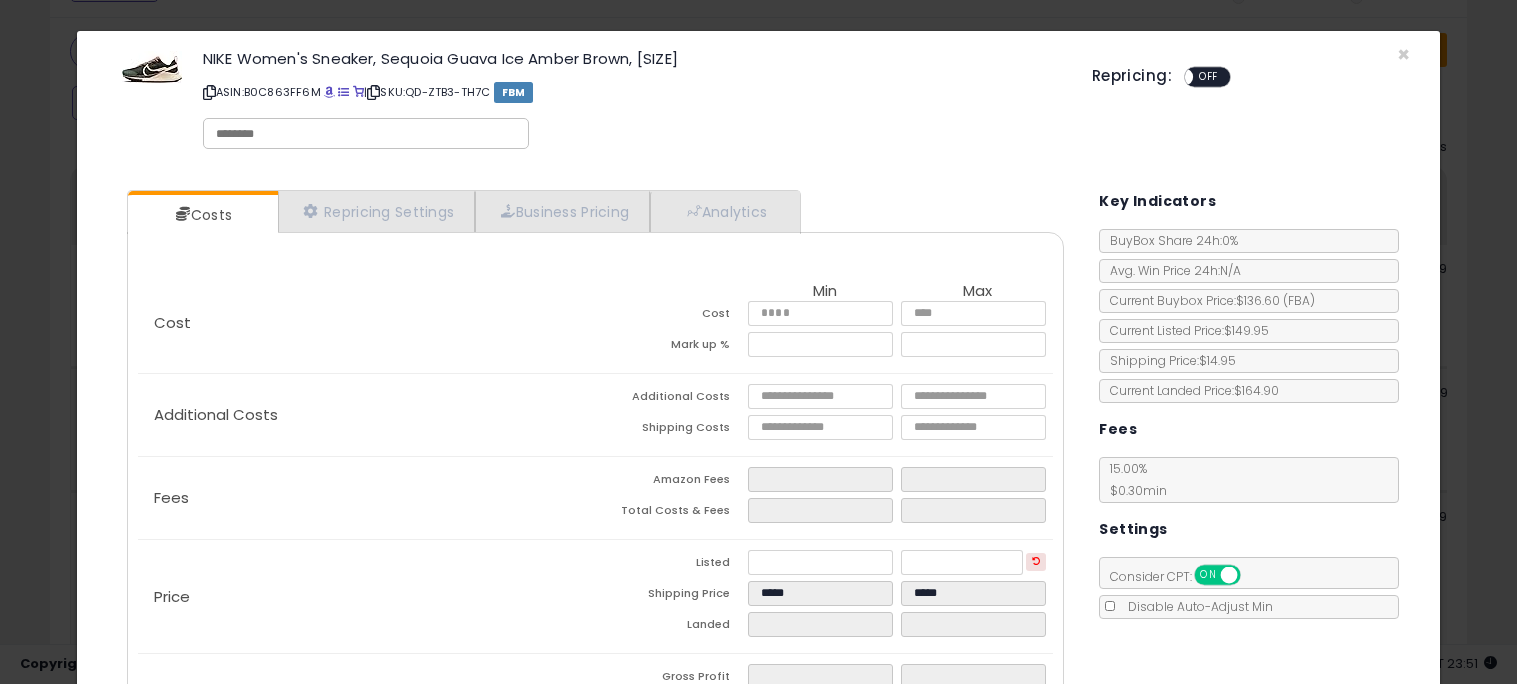 click on "Cost
Min
Max
Cost
*****
*****
Mark up %
***" at bounding box center [595, 323] 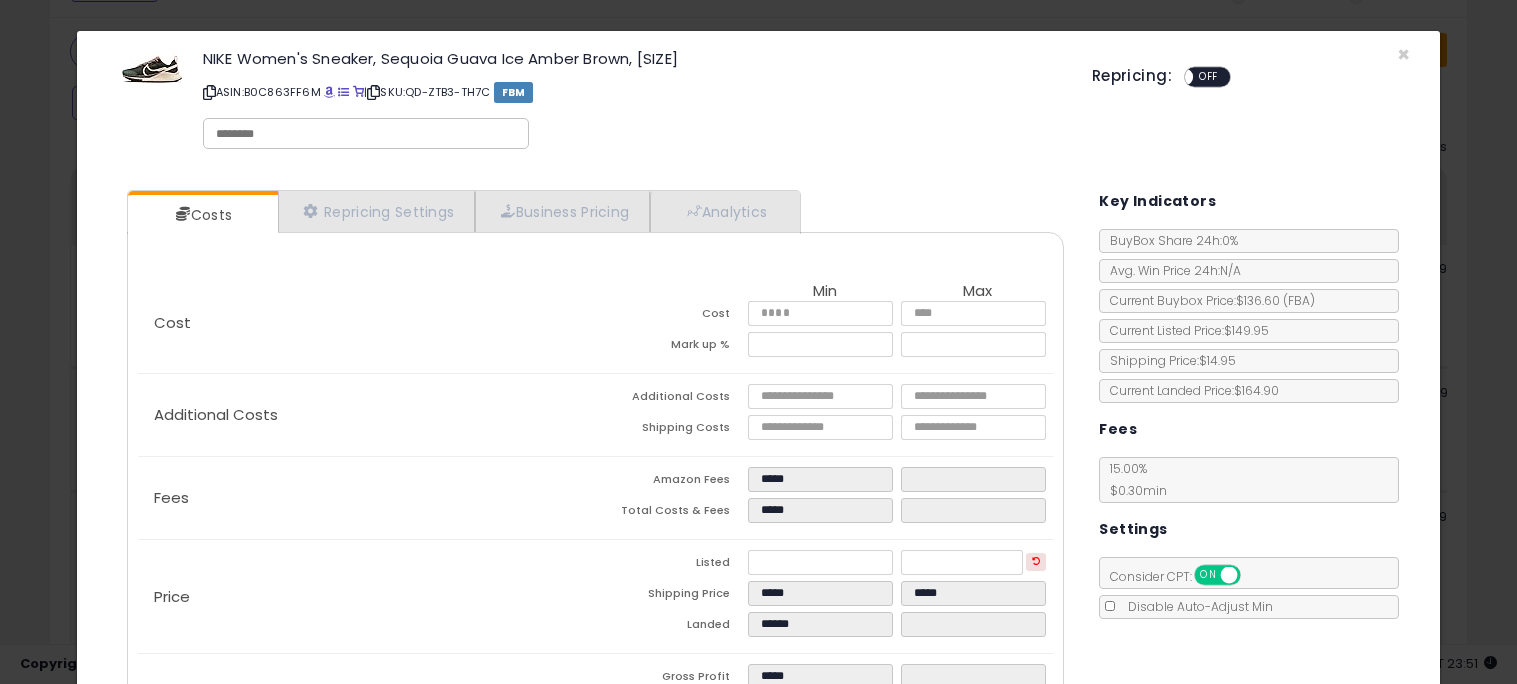 scroll, scrollTop: 17, scrollLeft: 0, axis: vertical 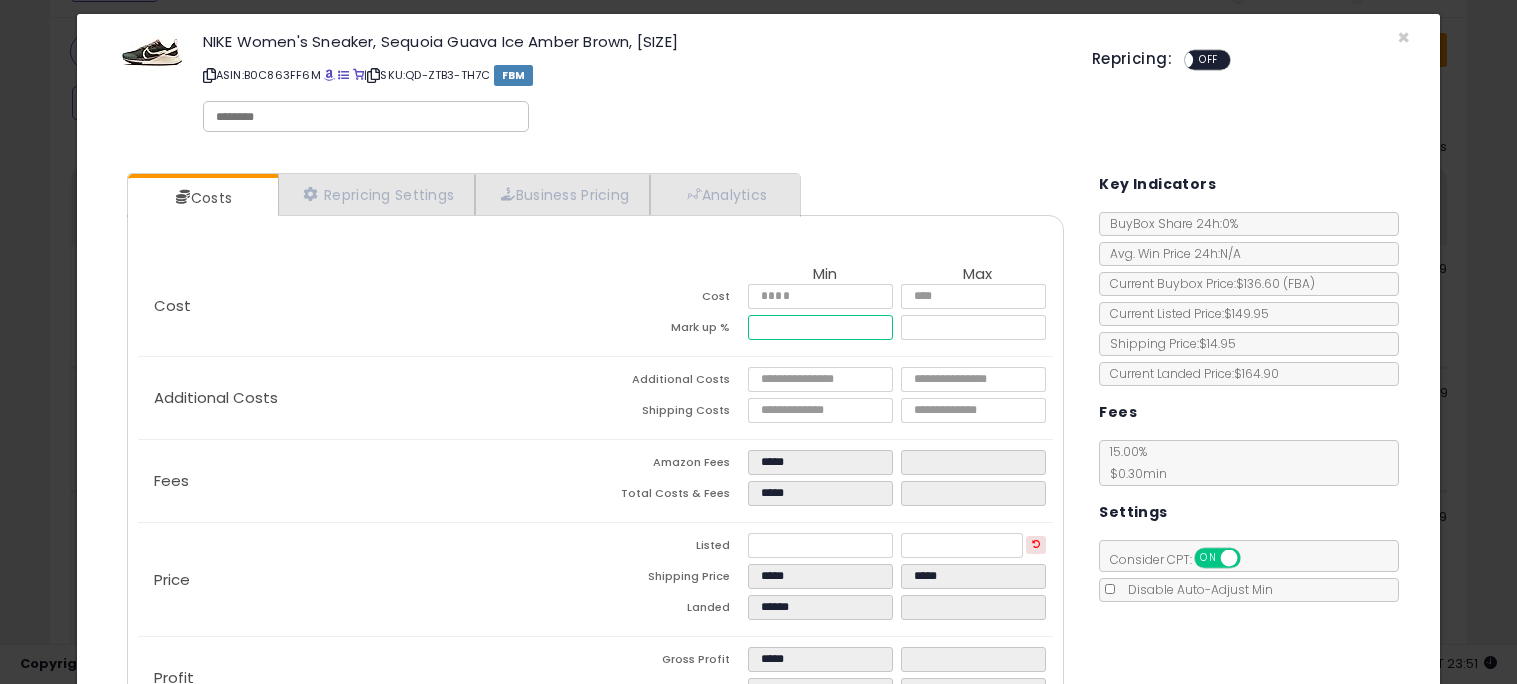 click on "******" at bounding box center (820, 327) 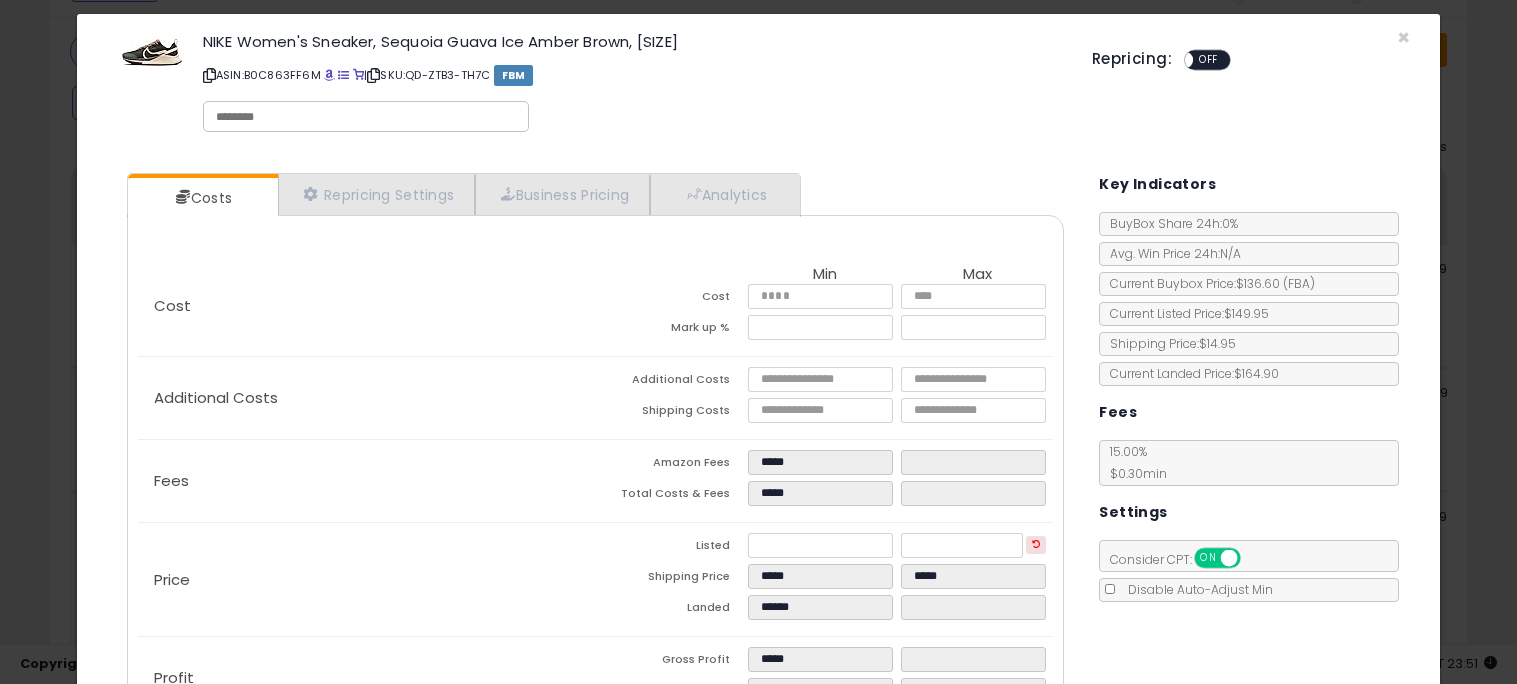click on "Cost
Min
Max
Cost
*****
*****
Mark up %
***" at bounding box center (595, 306) 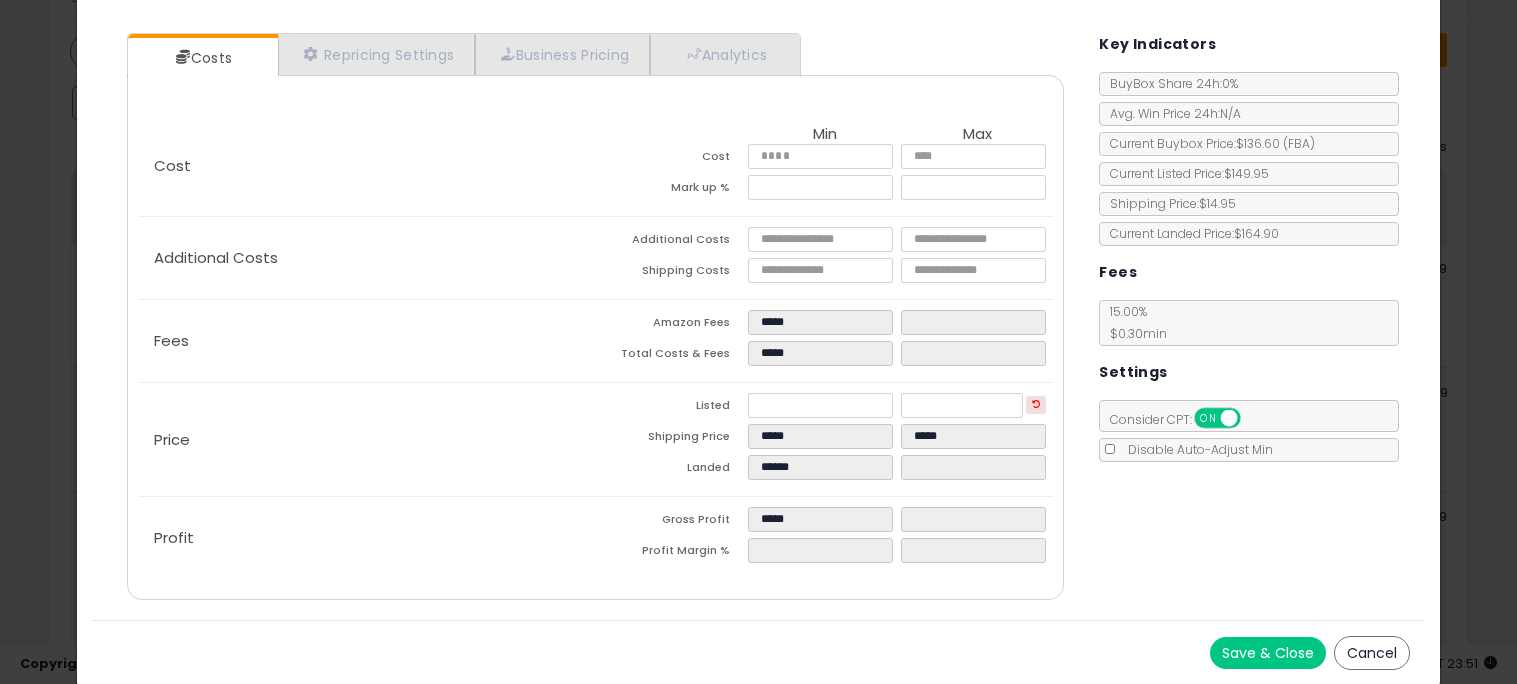 click on "Save & Close" at bounding box center [1268, 653] 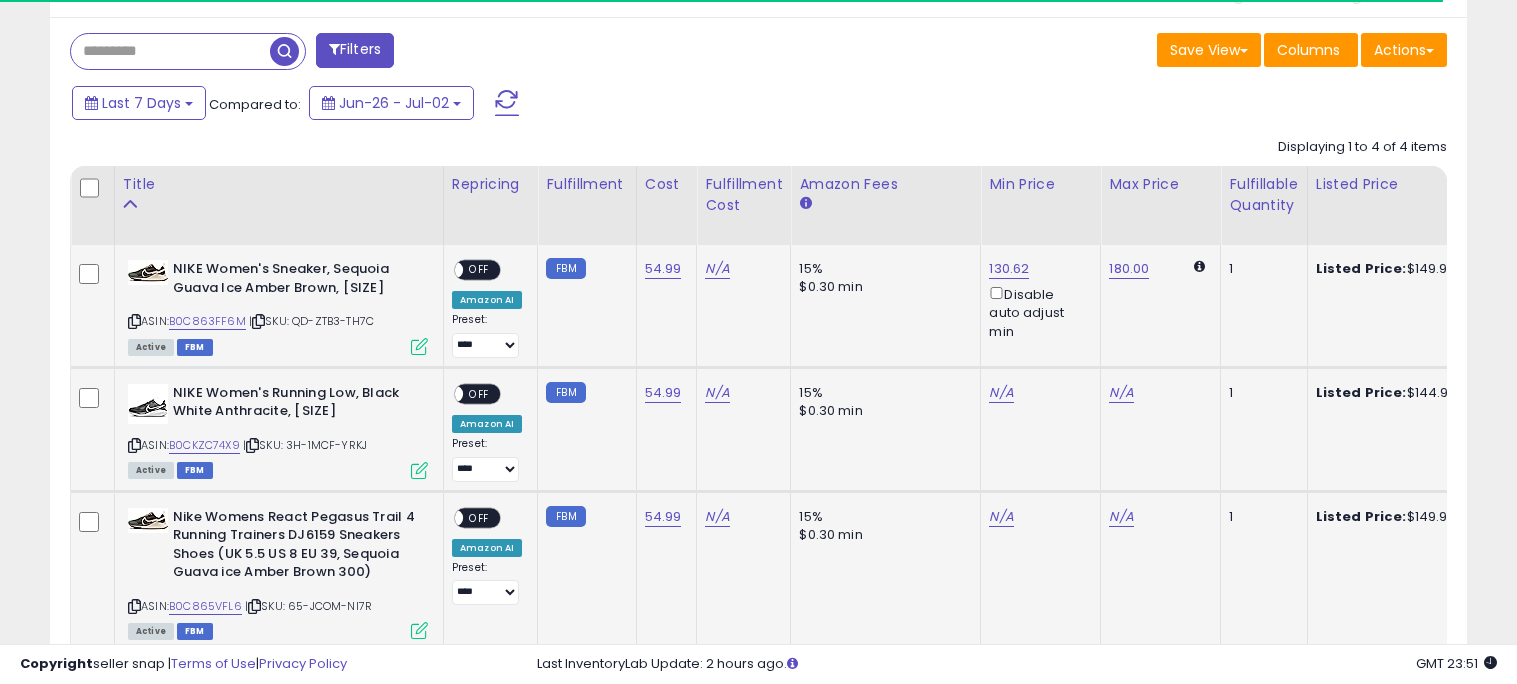 click on "OFF" at bounding box center [479, 270] 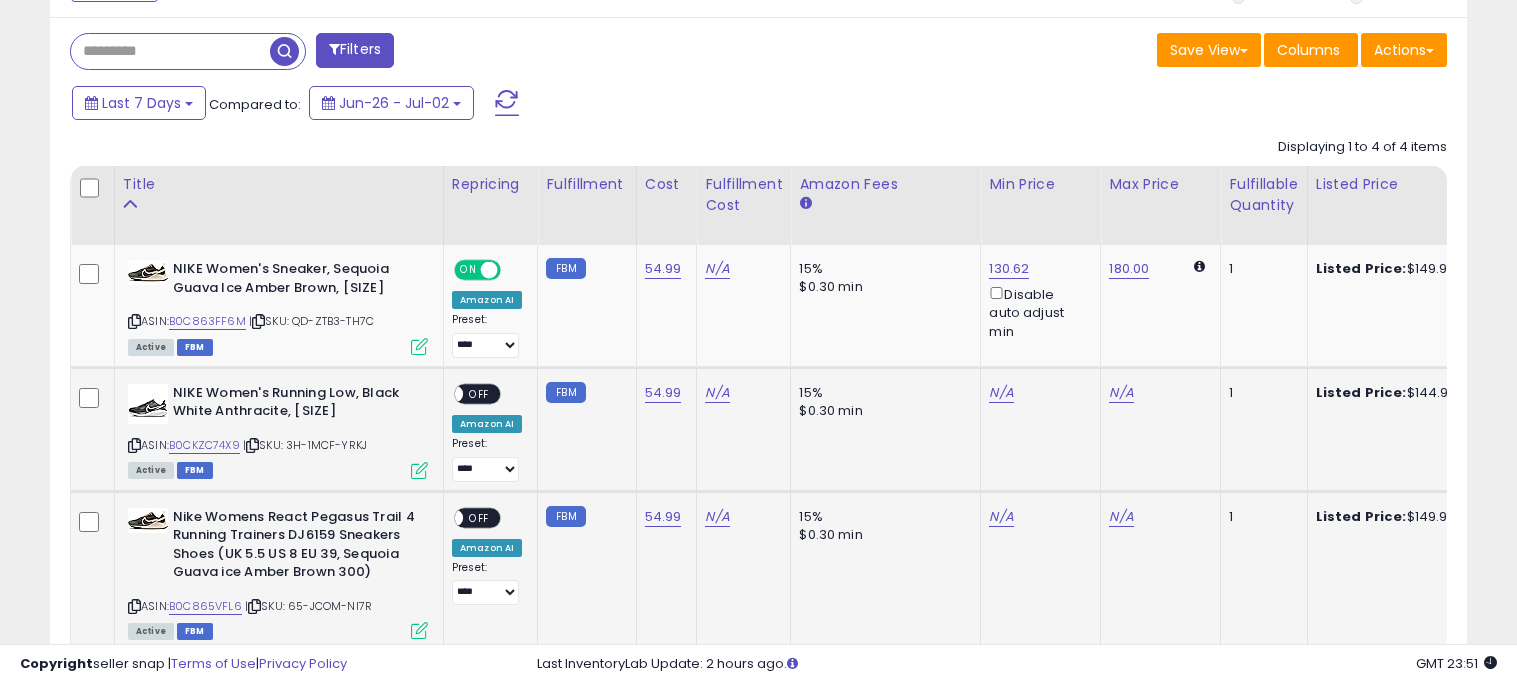 click at bounding box center (419, 470) 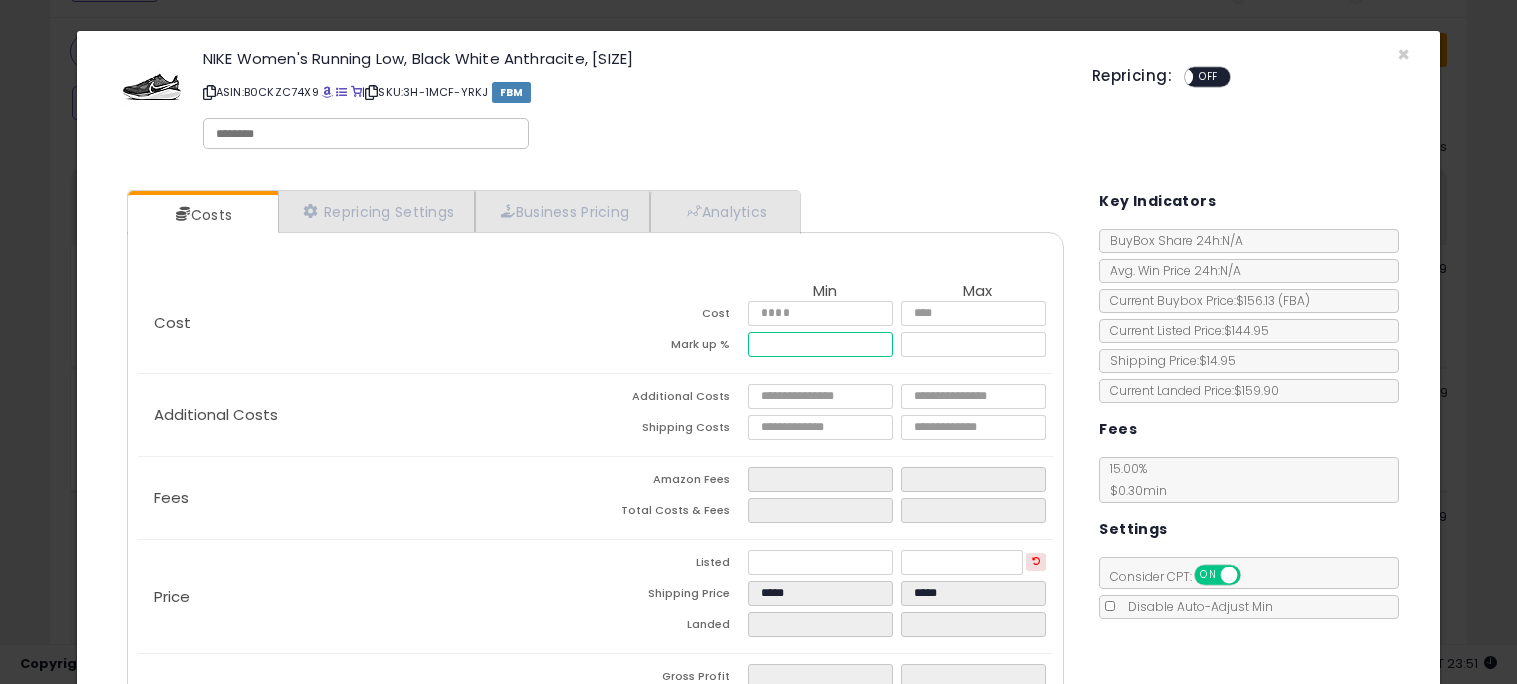 click at bounding box center (820, 344) 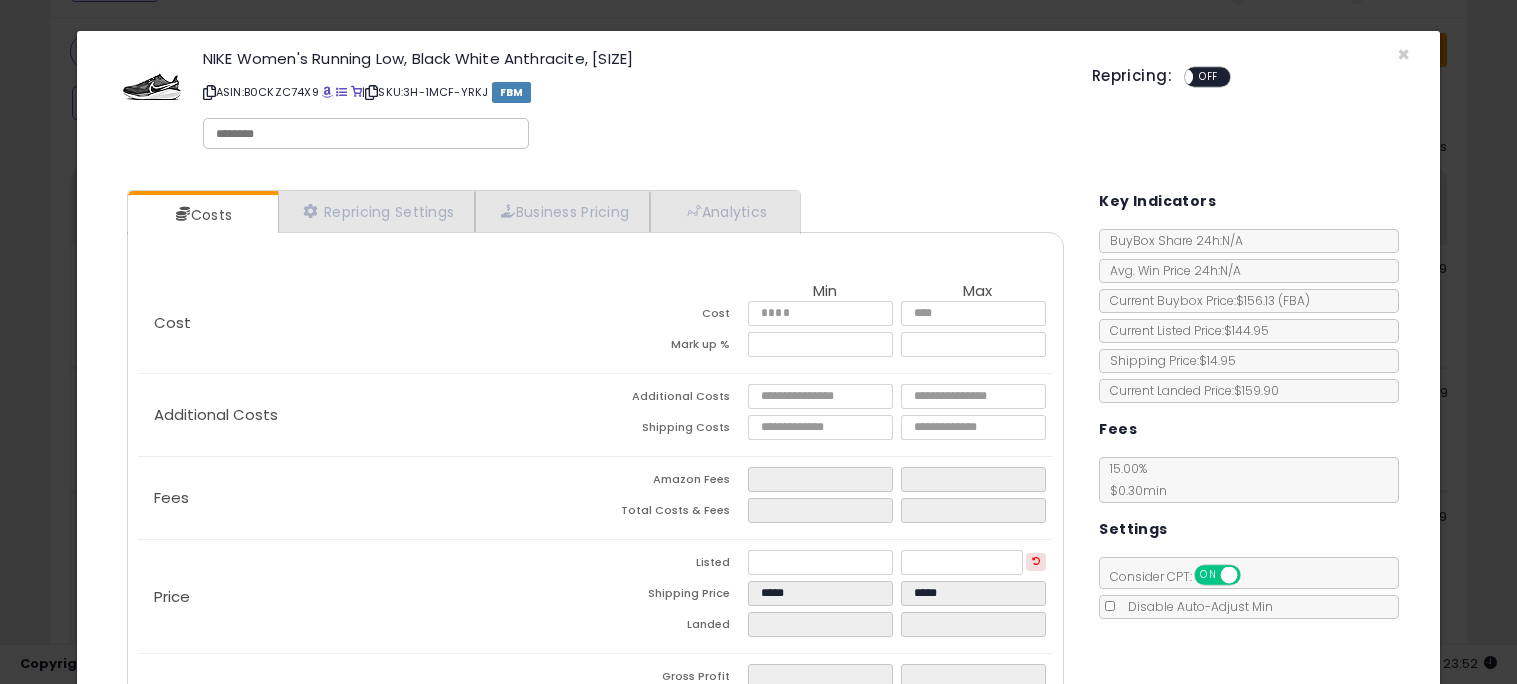 type on "******" 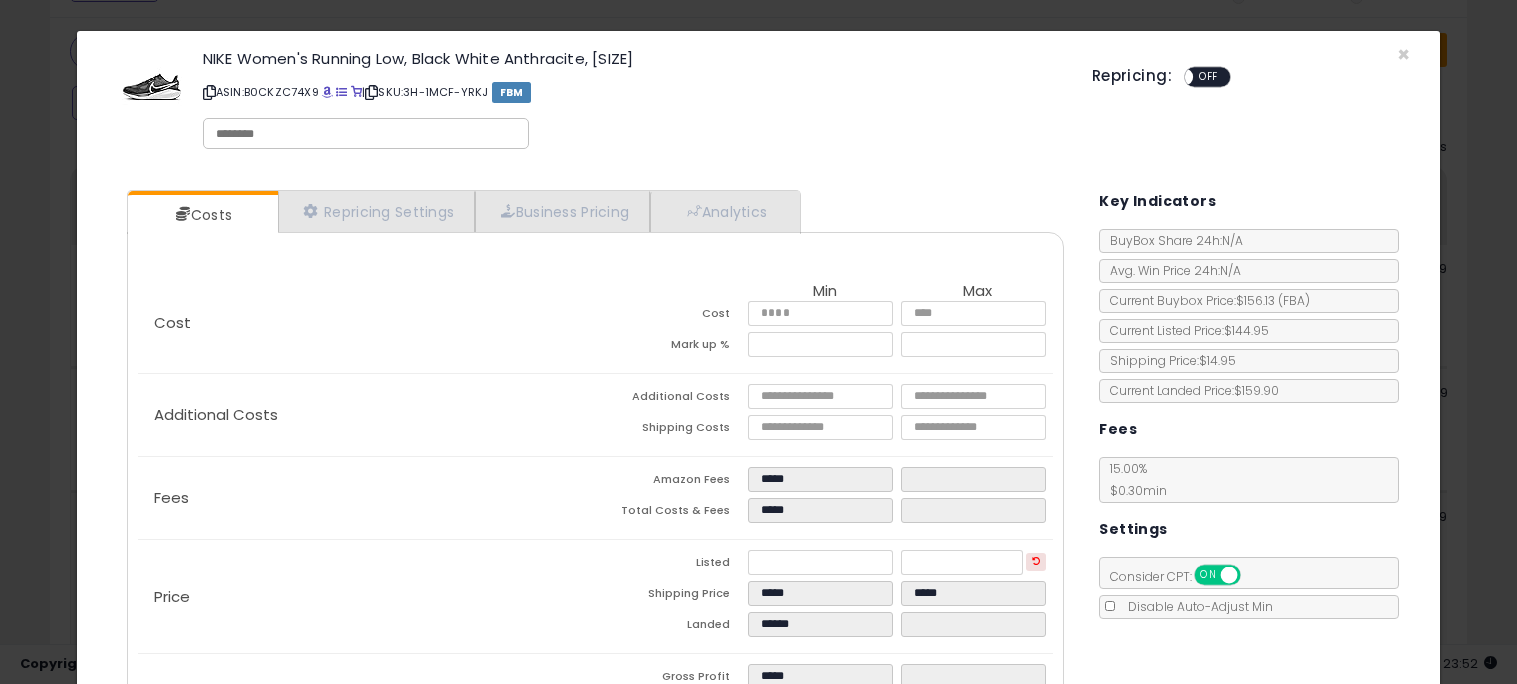 scroll, scrollTop: 125, scrollLeft: 0, axis: vertical 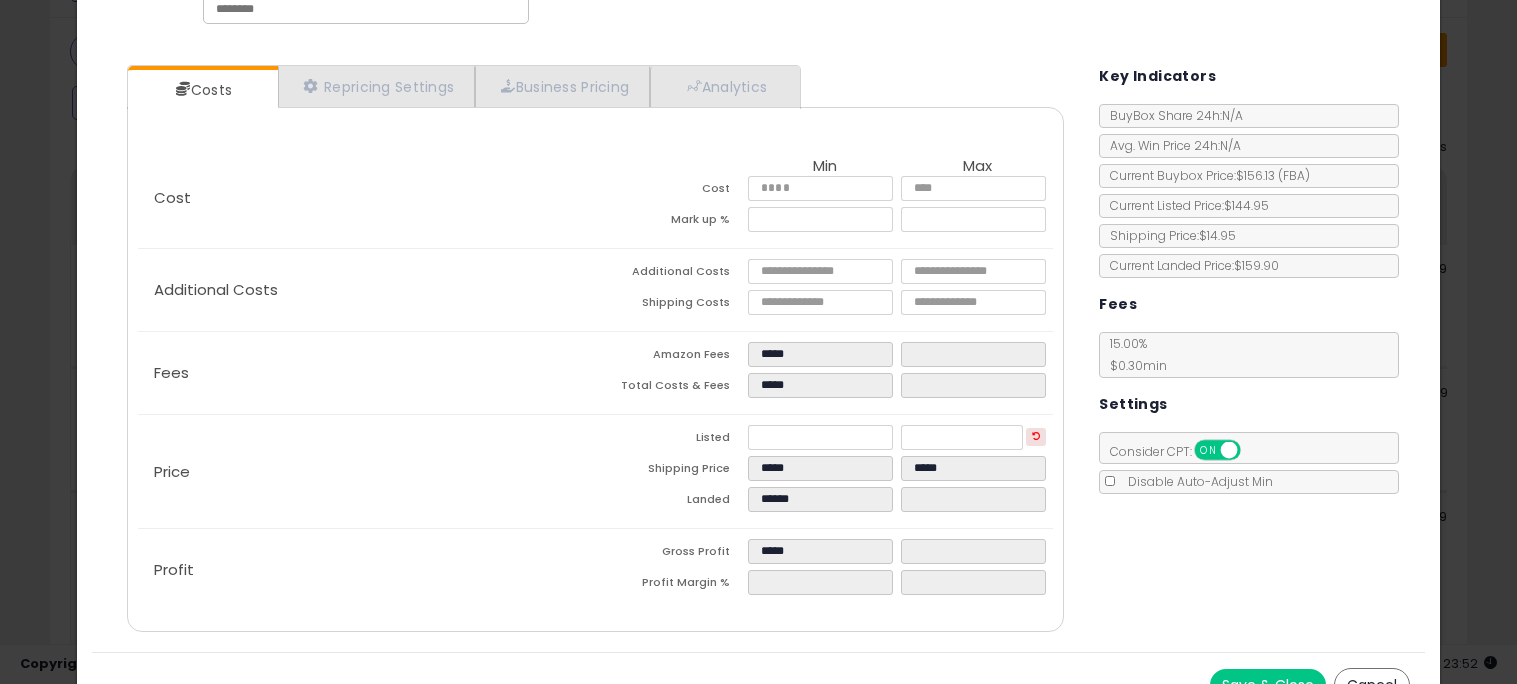 click on "Save & Close" at bounding box center (1268, 685) 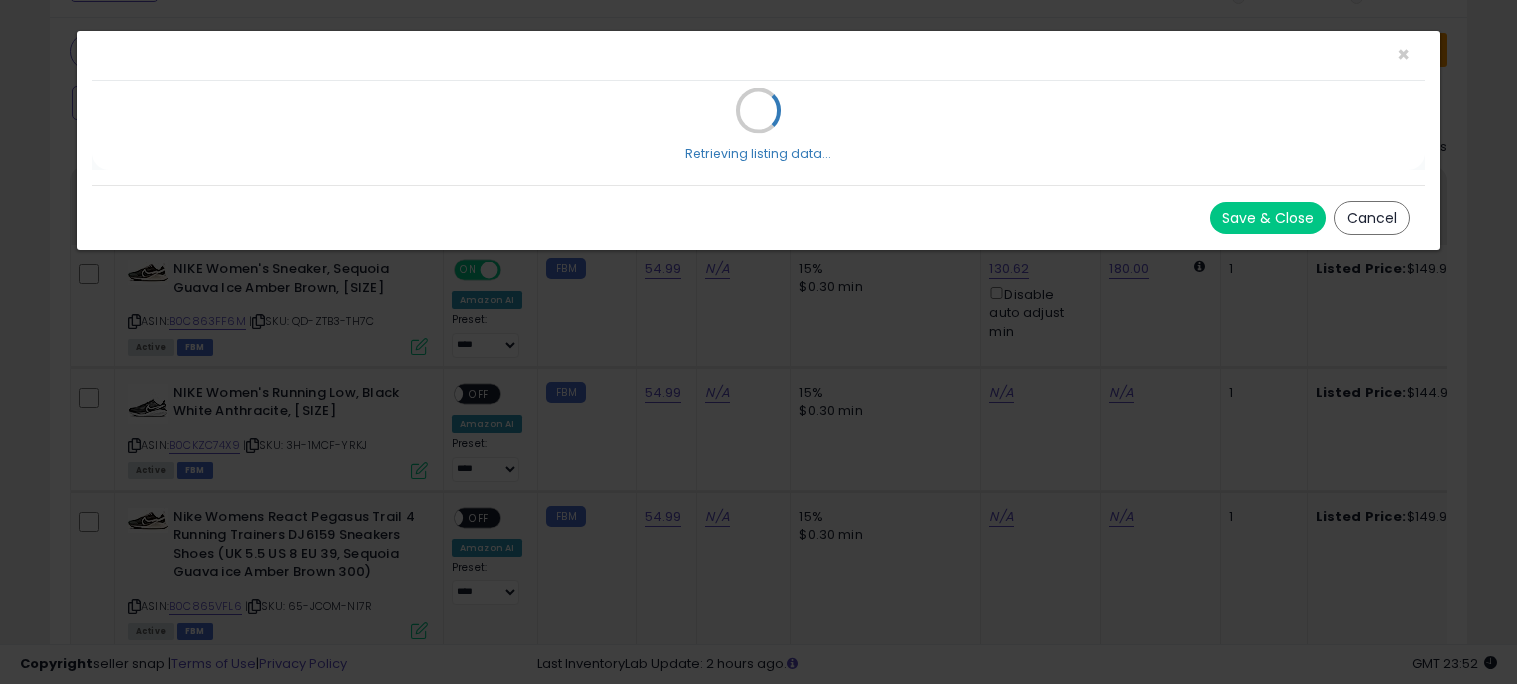 scroll, scrollTop: 0, scrollLeft: 0, axis: both 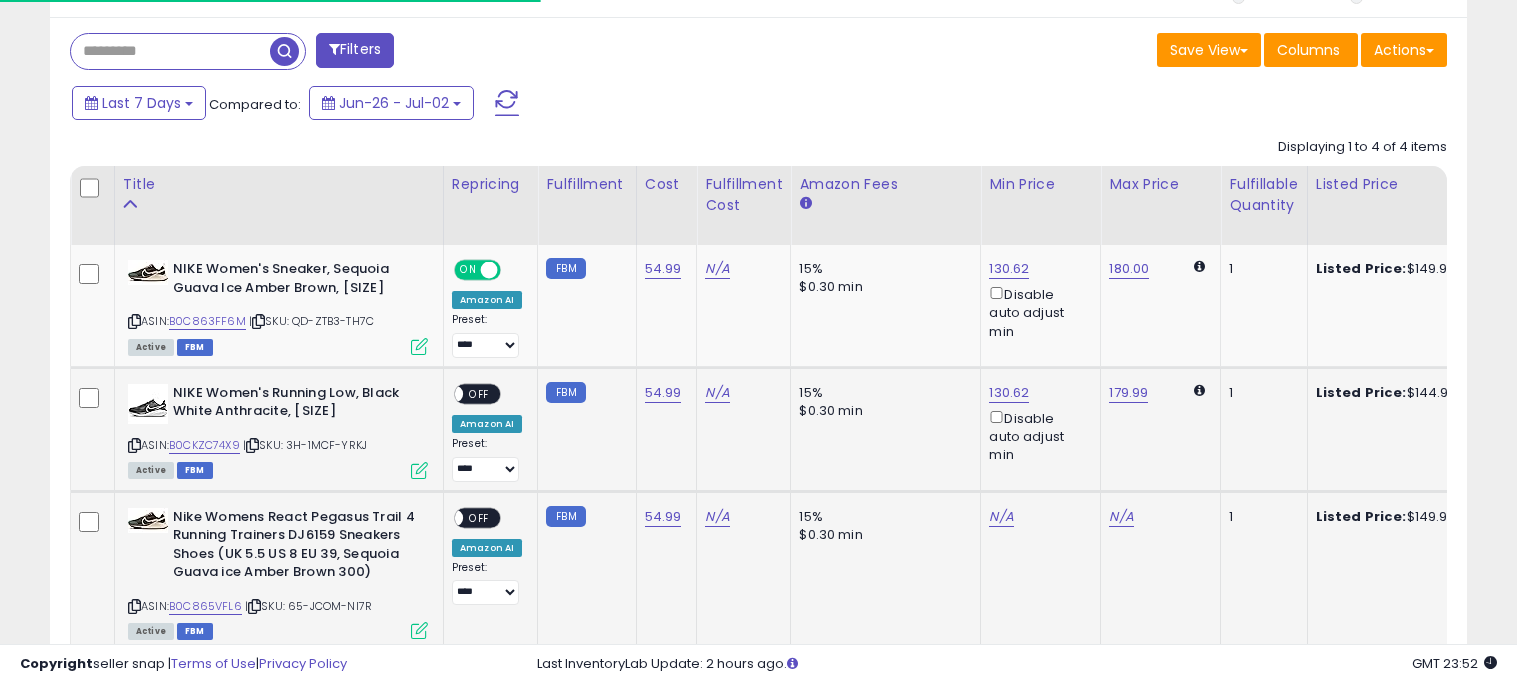 click on "OFF" at bounding box center (479, 393) 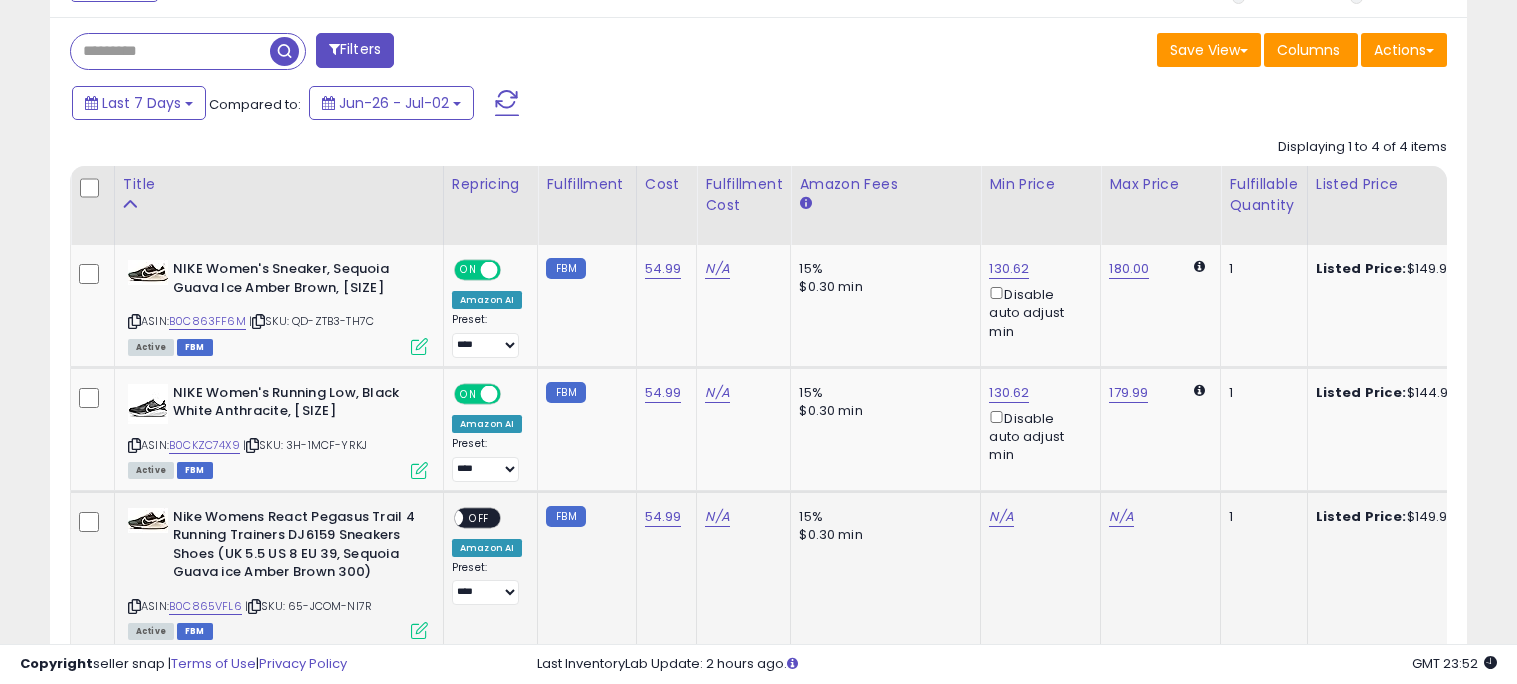 click at bounding box center (758, 634) 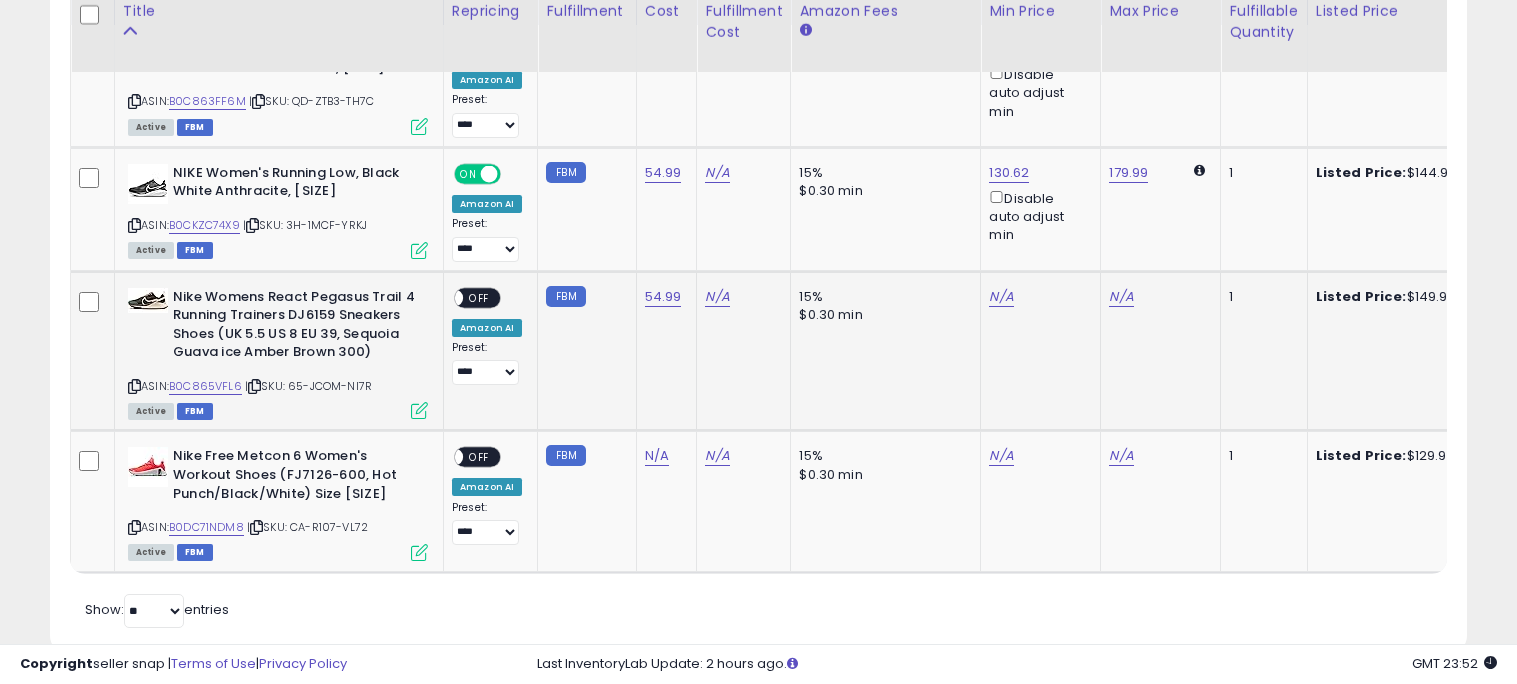 scroll, scrollTop: 1087, scrollLeft: 0, axis: vertical 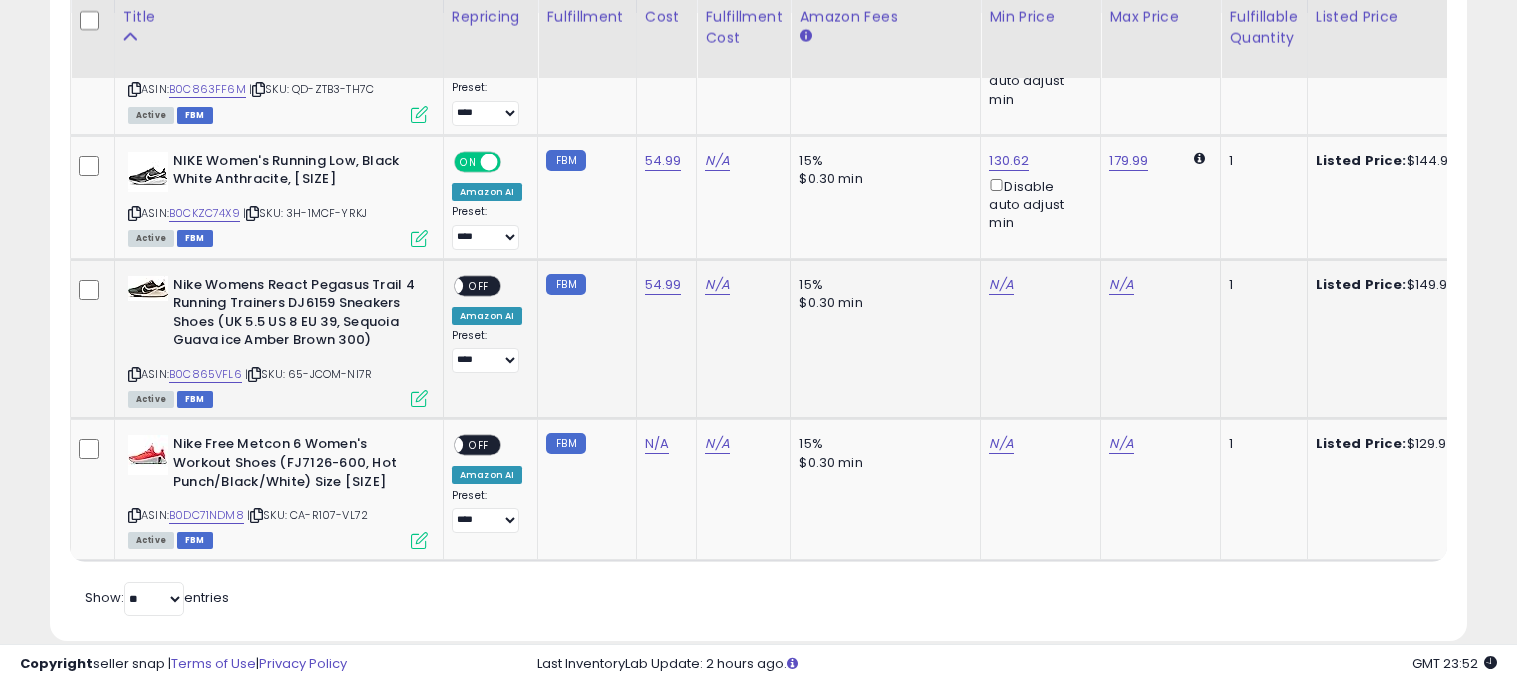 click at bounding box center (419, 398) 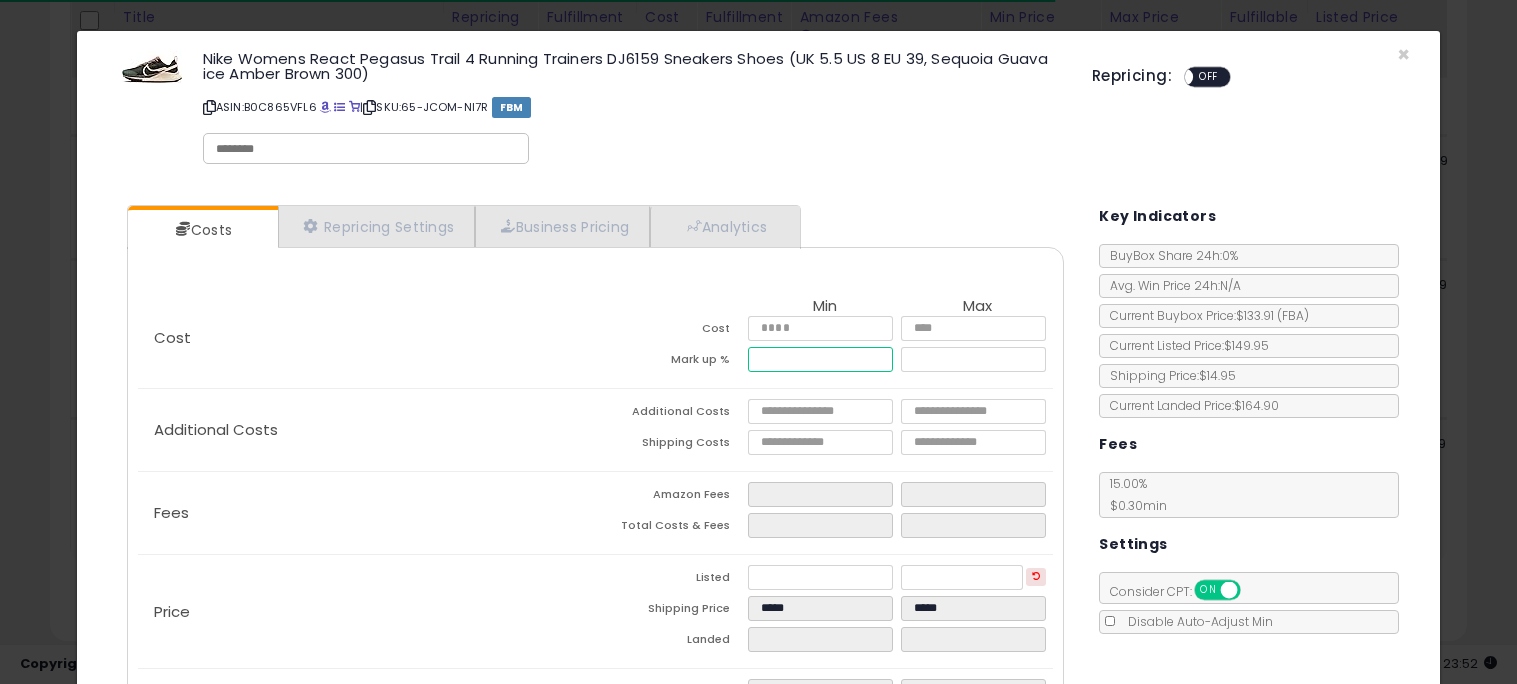 click at bounding box center (820, 359) 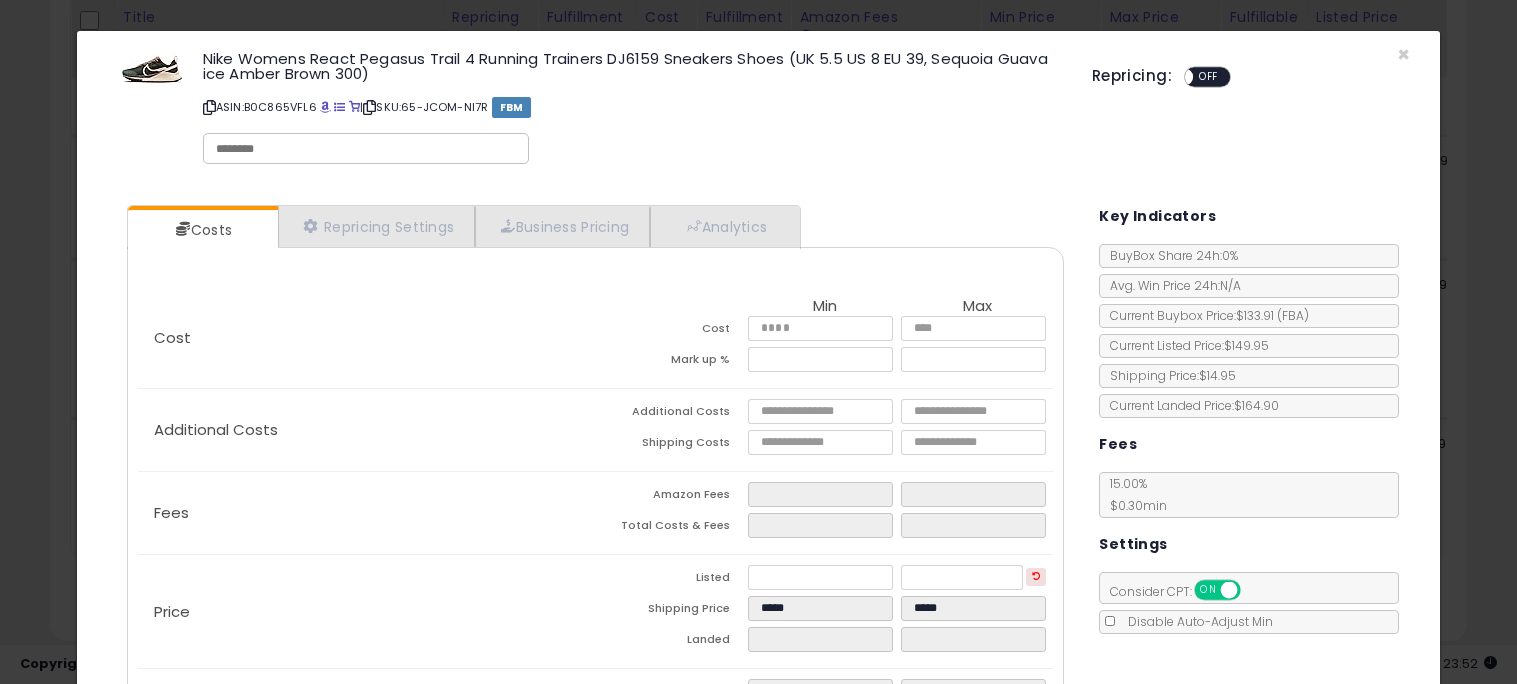 type on "******" 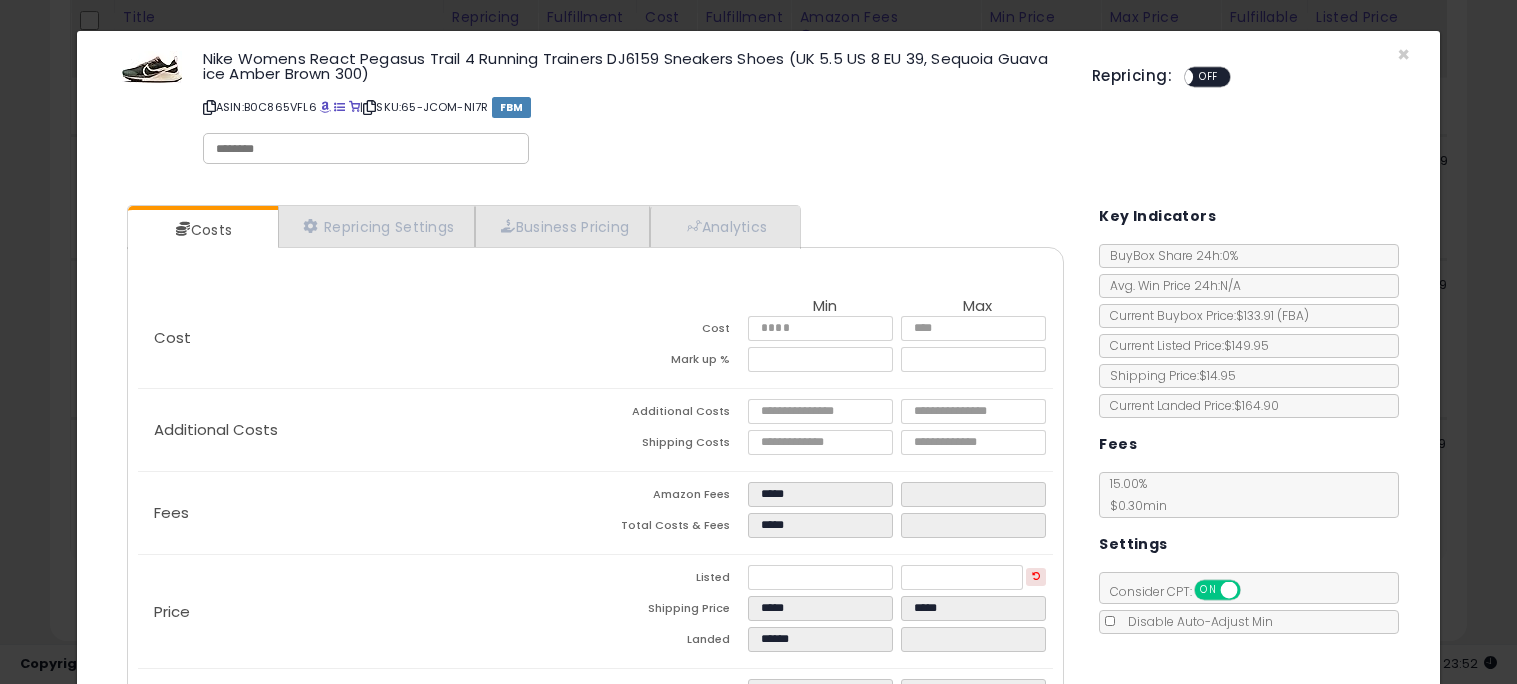 scroll, scrollTop: 173, scrollLeft: 0, axis: vertical 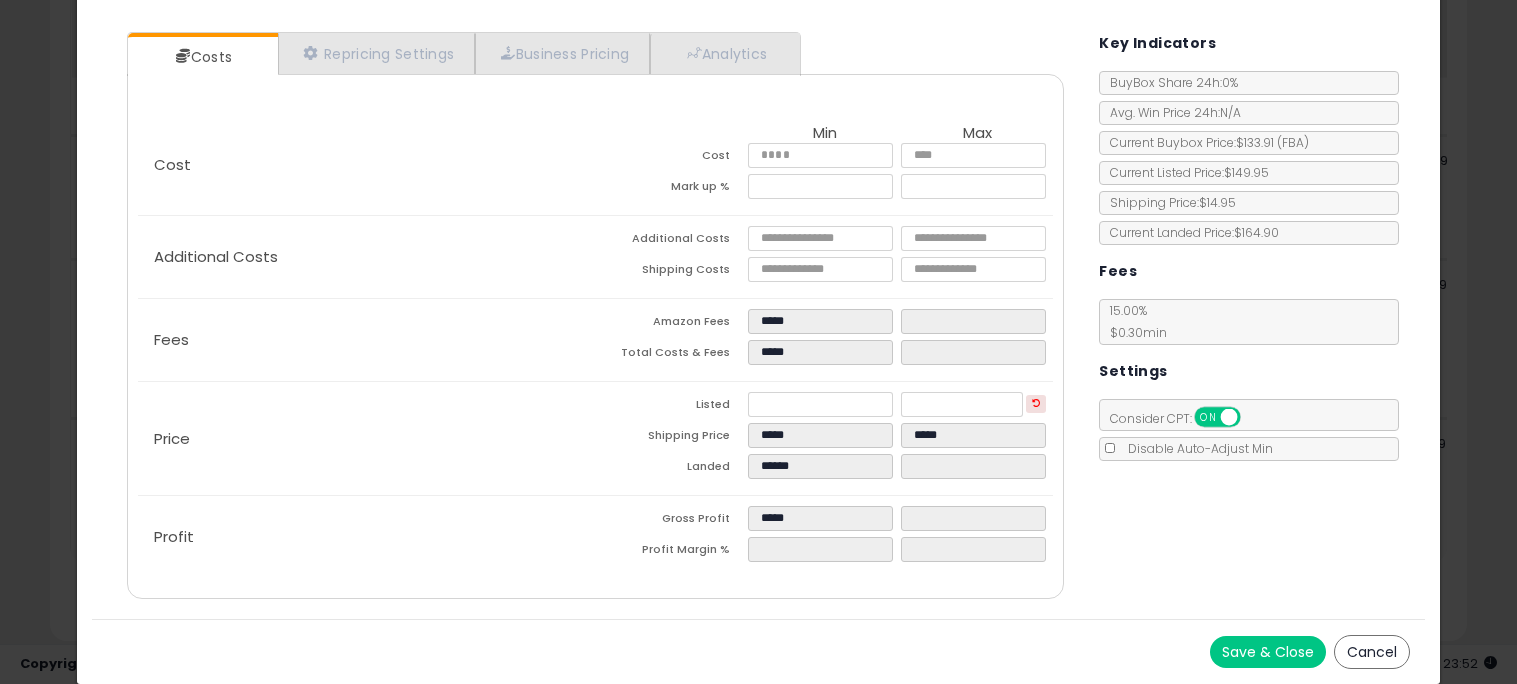 click on "Save & Close" at bounding box center [1268, 652] 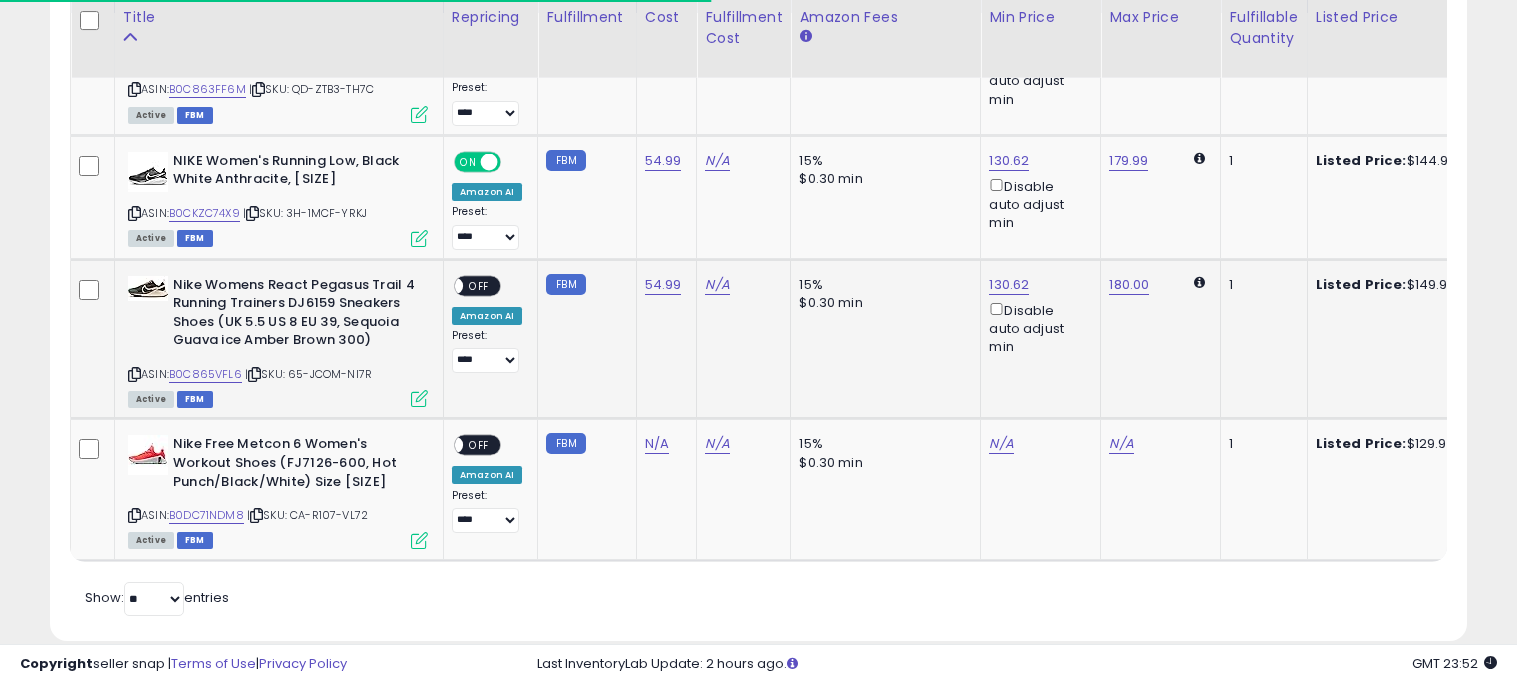 click on "ON   OFF" at bounding box center [477, 285] 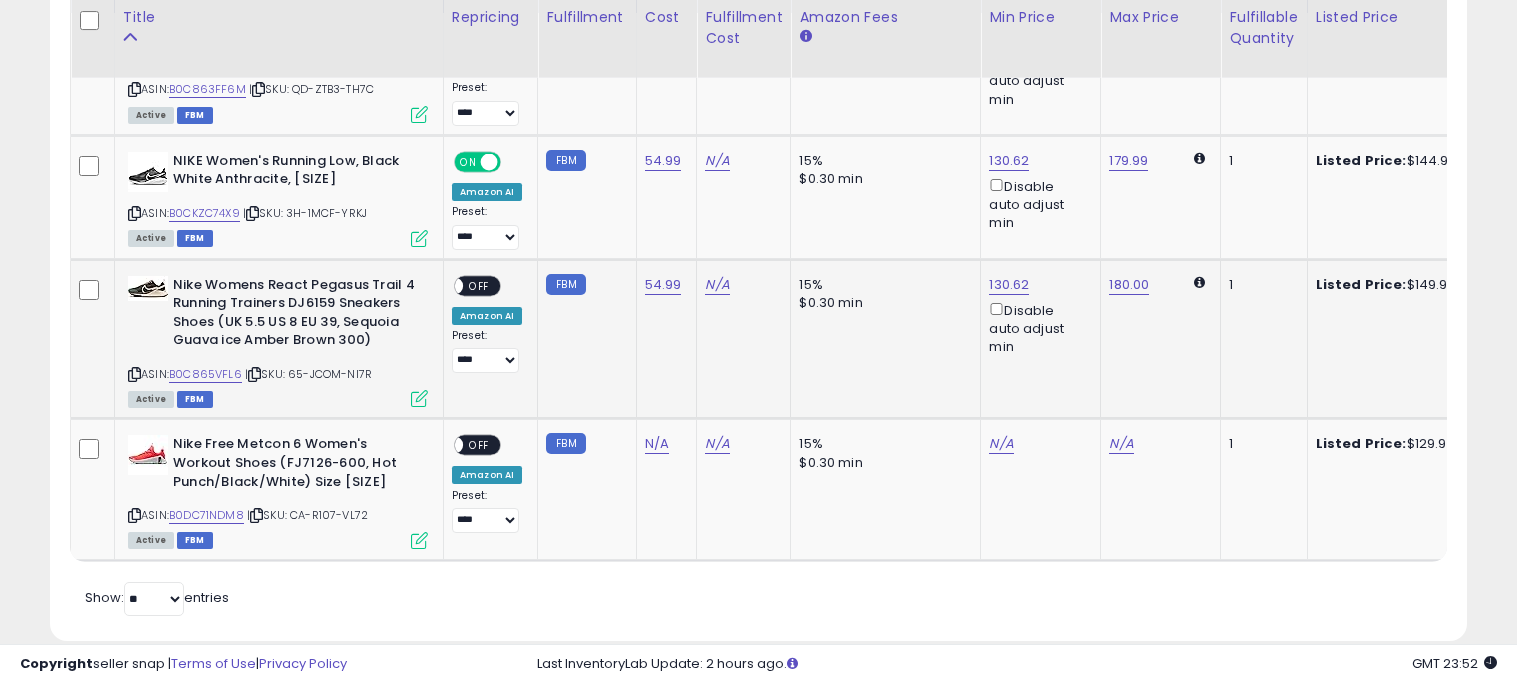 click on "OFF" at bounding box center [479, 285] 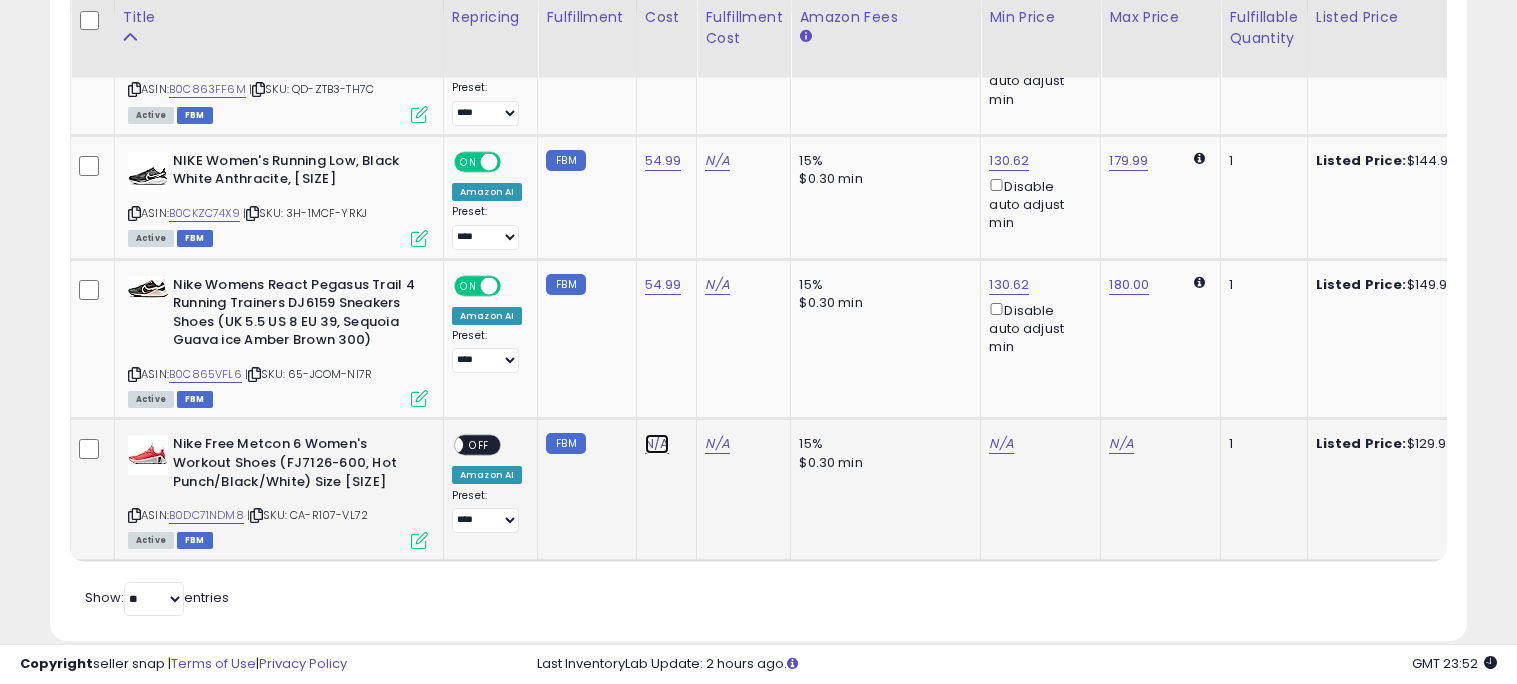 click on "N/A" at bounding box center (657, 444) 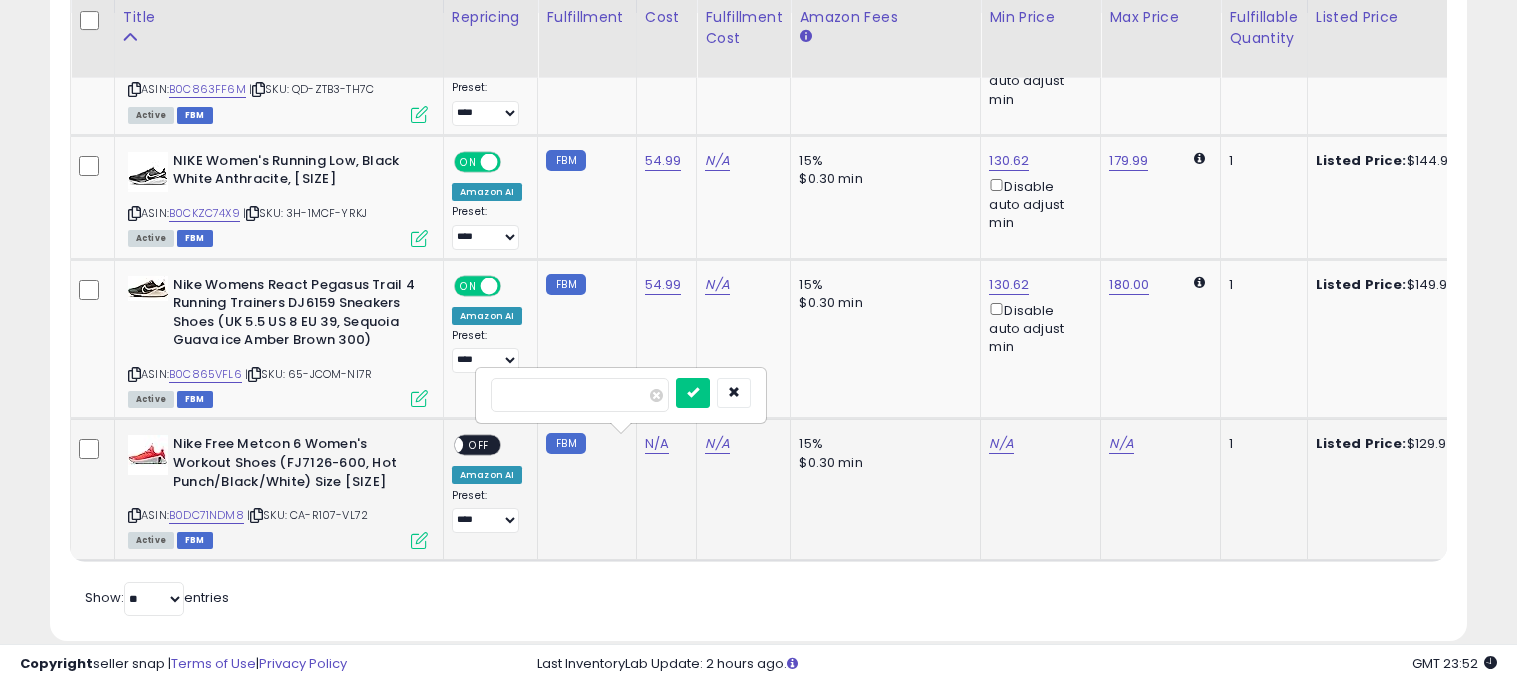 type on "*****" 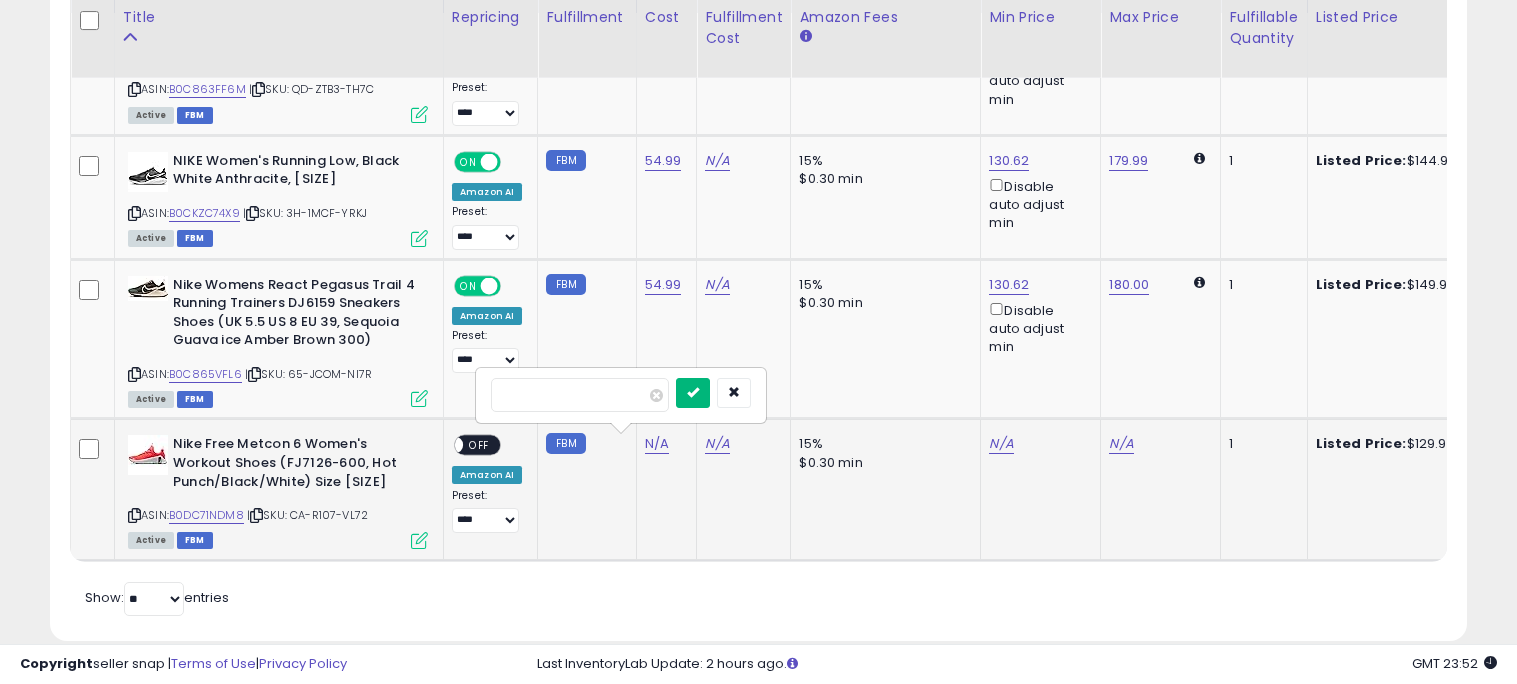 click at bounding box center (693, 393) 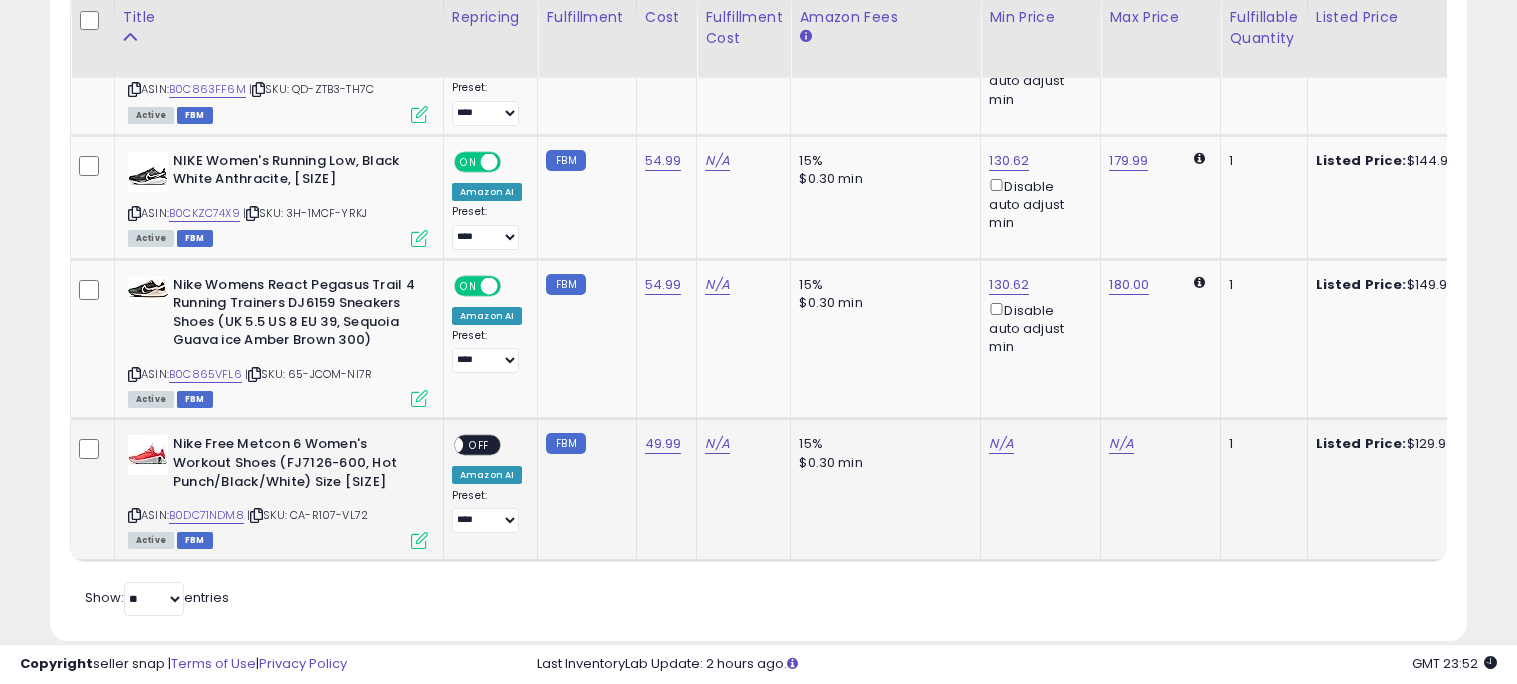 click at bounding box center [419, 540] 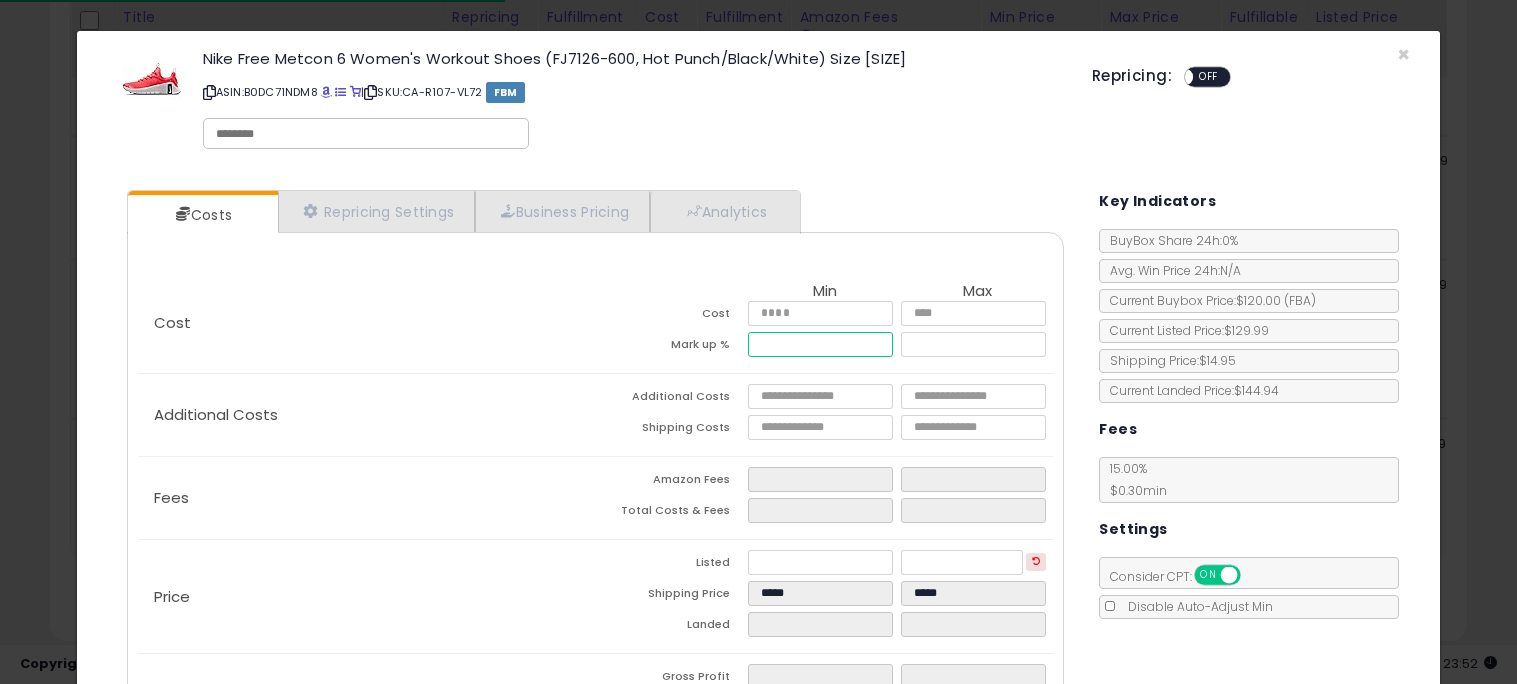 click at bounding box center (820, 344) 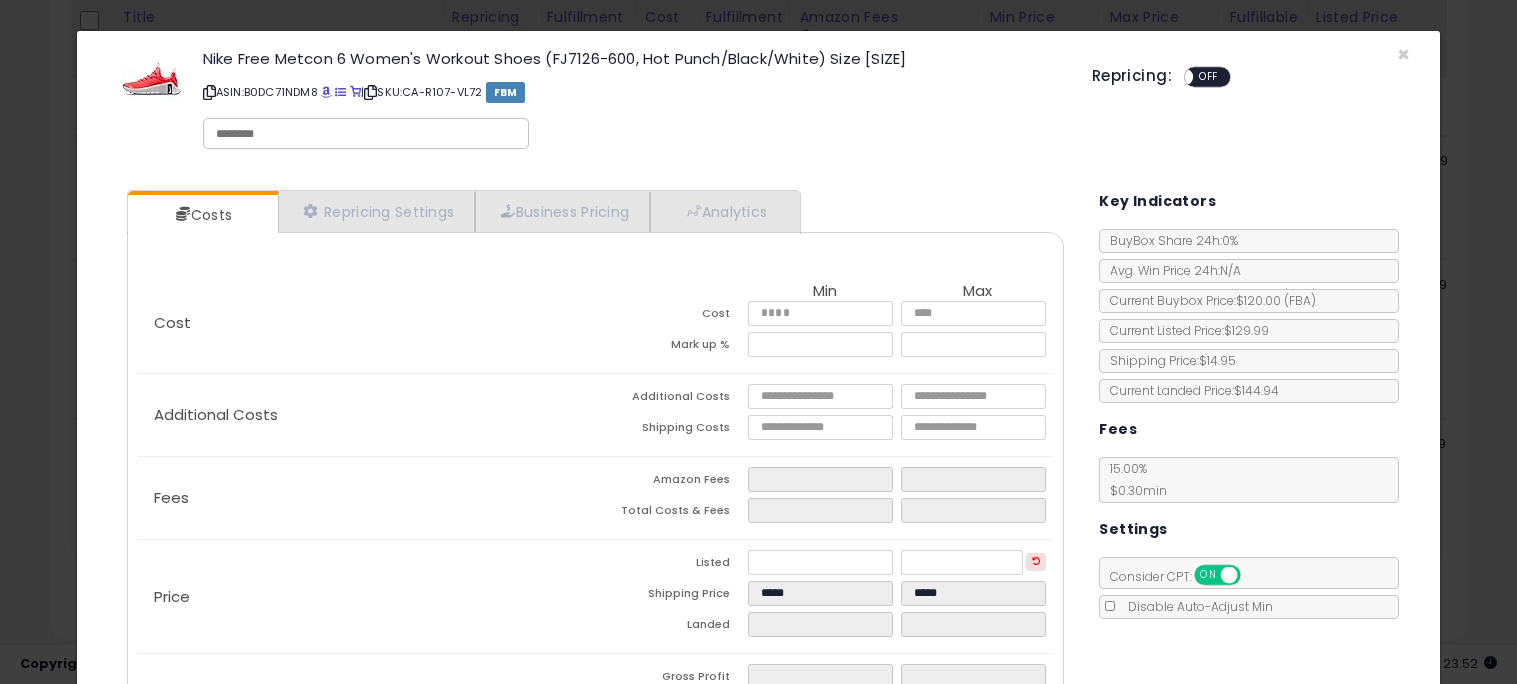 click on "Mark up %" at bounding box center [672, 347] 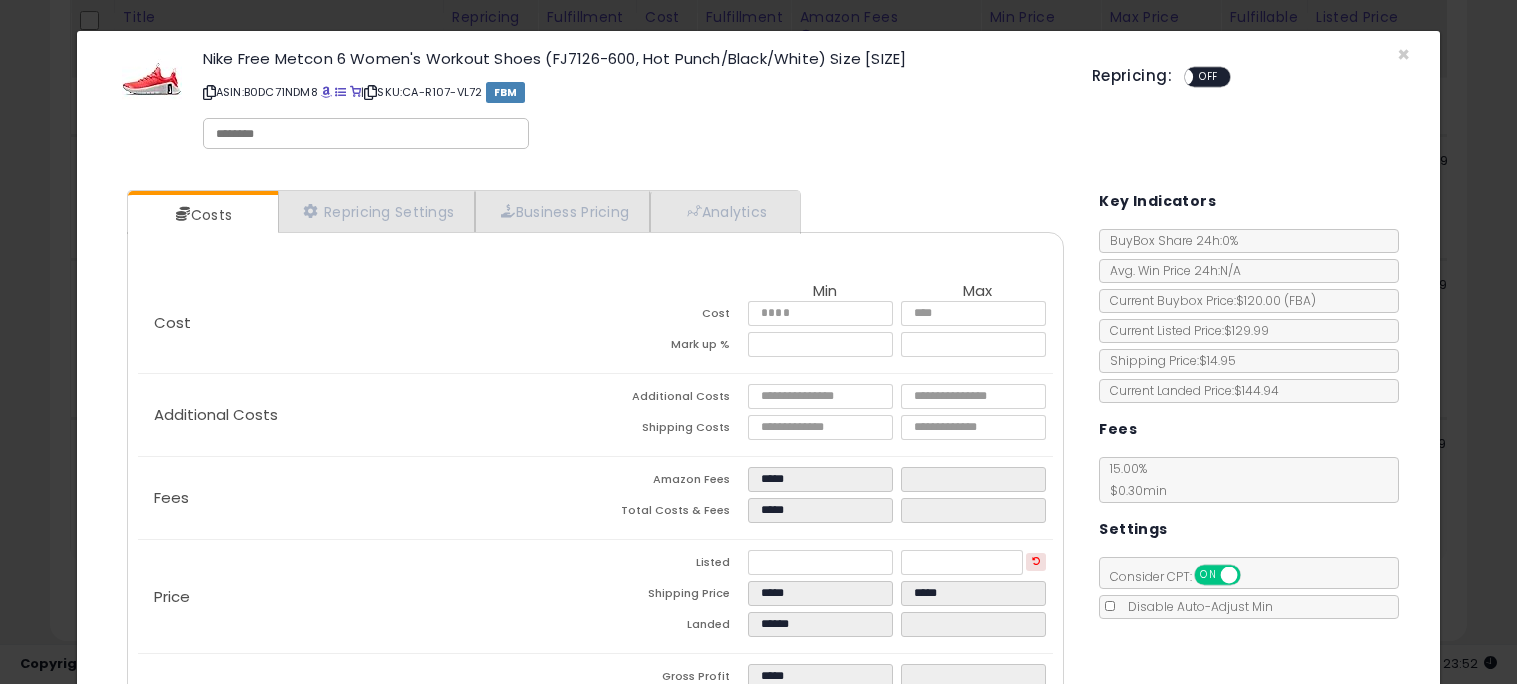 scroll, scrollTop: 157, scrollLeft: 0, axis: vertical 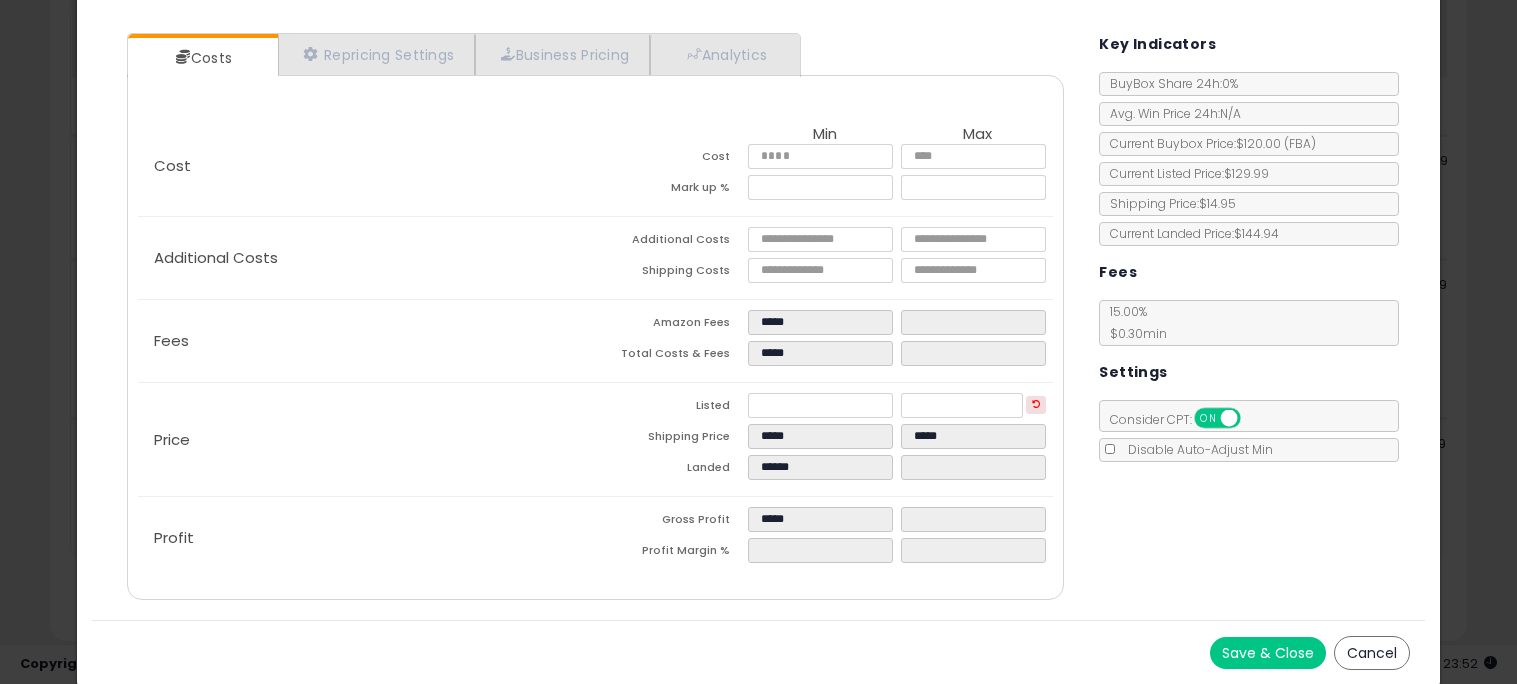 click on "Save & Close" at bounding box center (1268, 653) 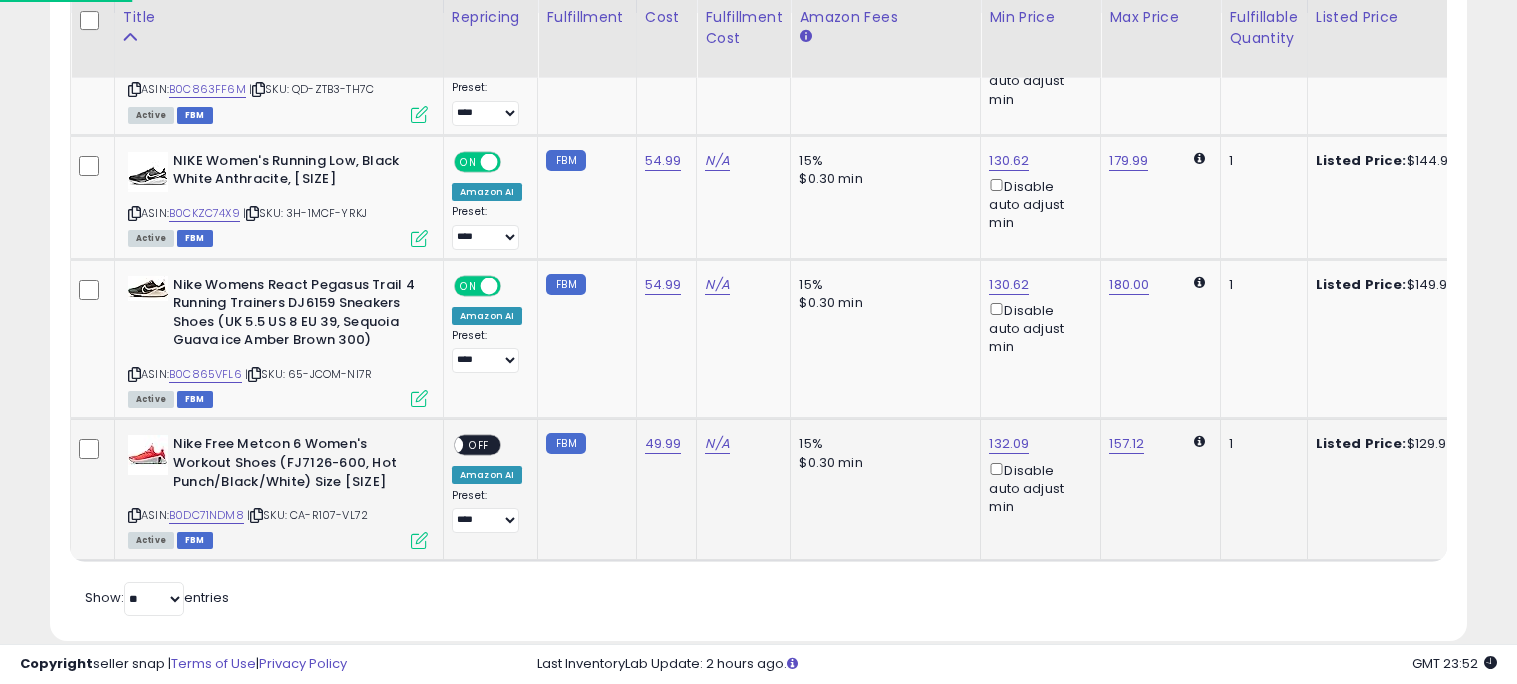 click on "OFF" at bounding box center [479, 445] 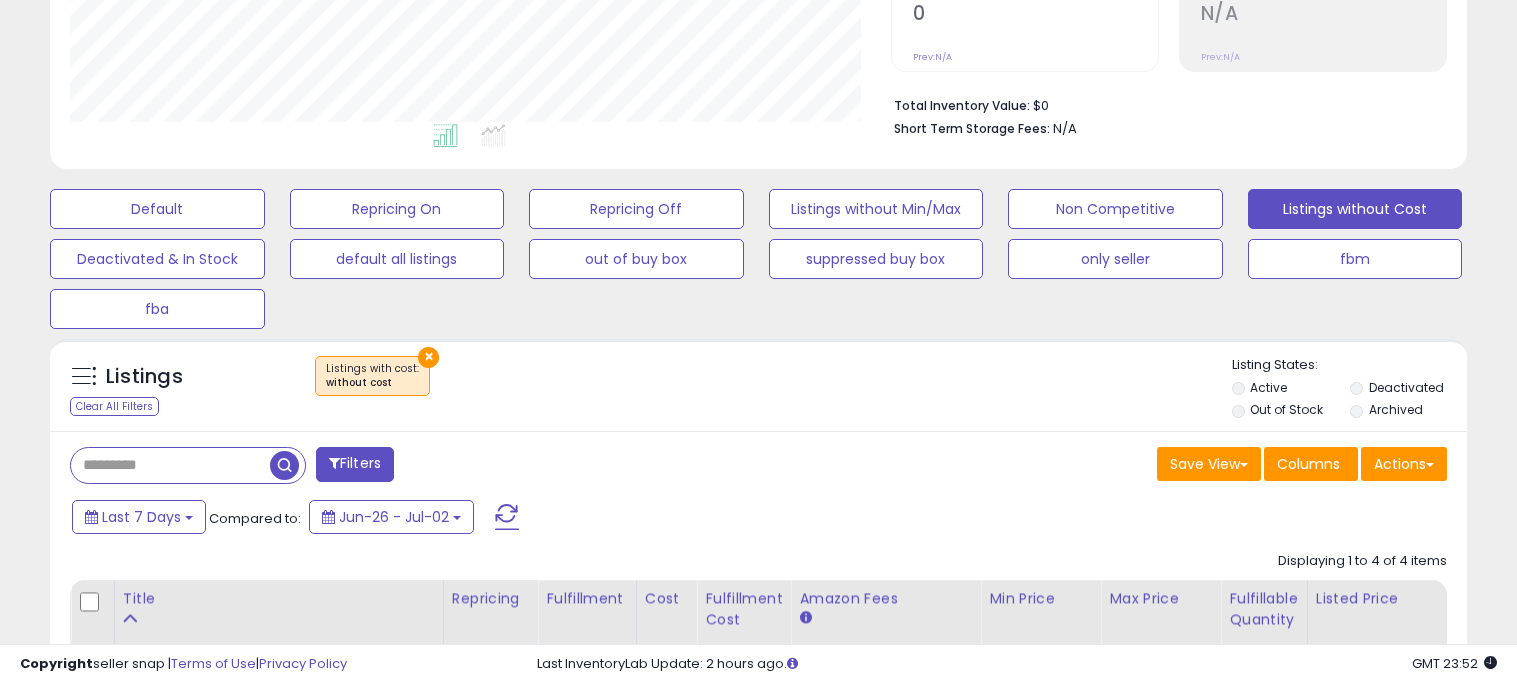 scroll, scrollTop: 438, scrollLeft: 0, axis: vertical 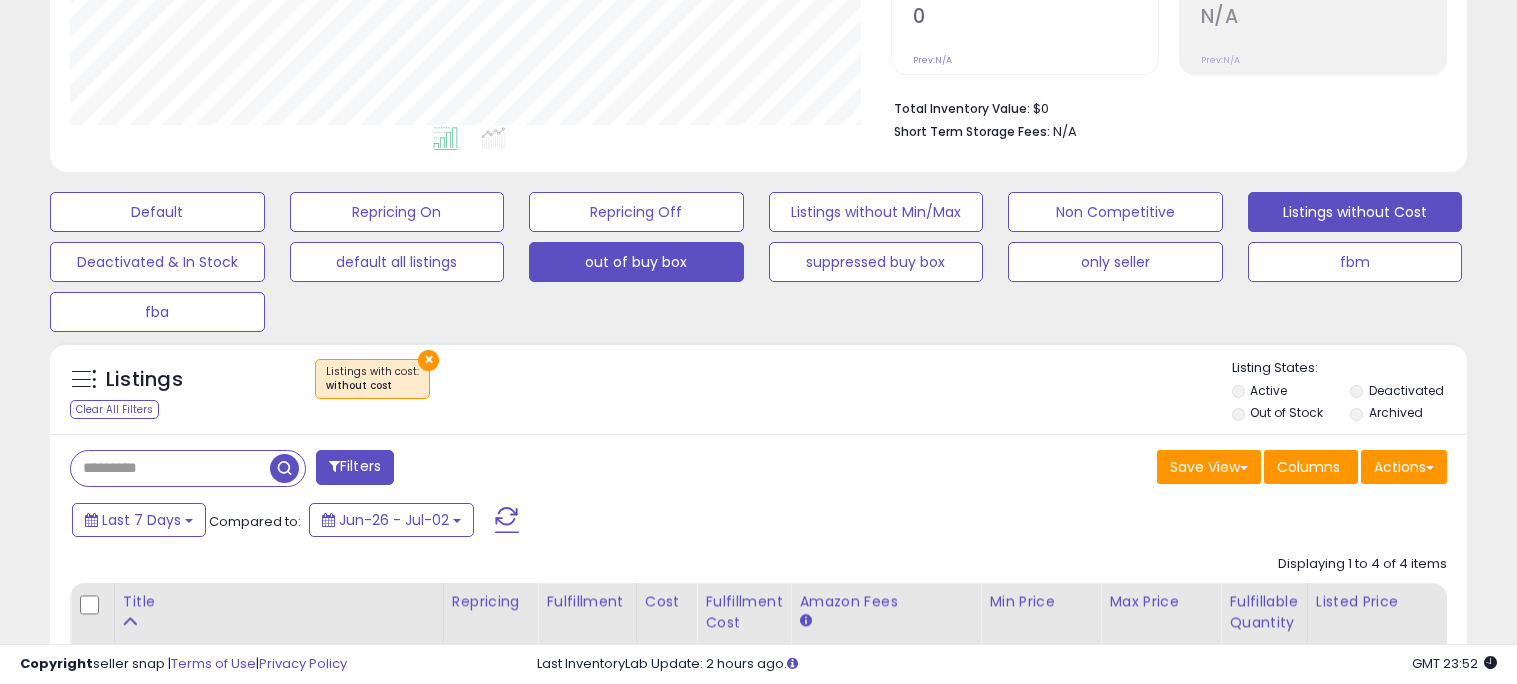 click on "out of buy box" at bounding box center [157, 212] 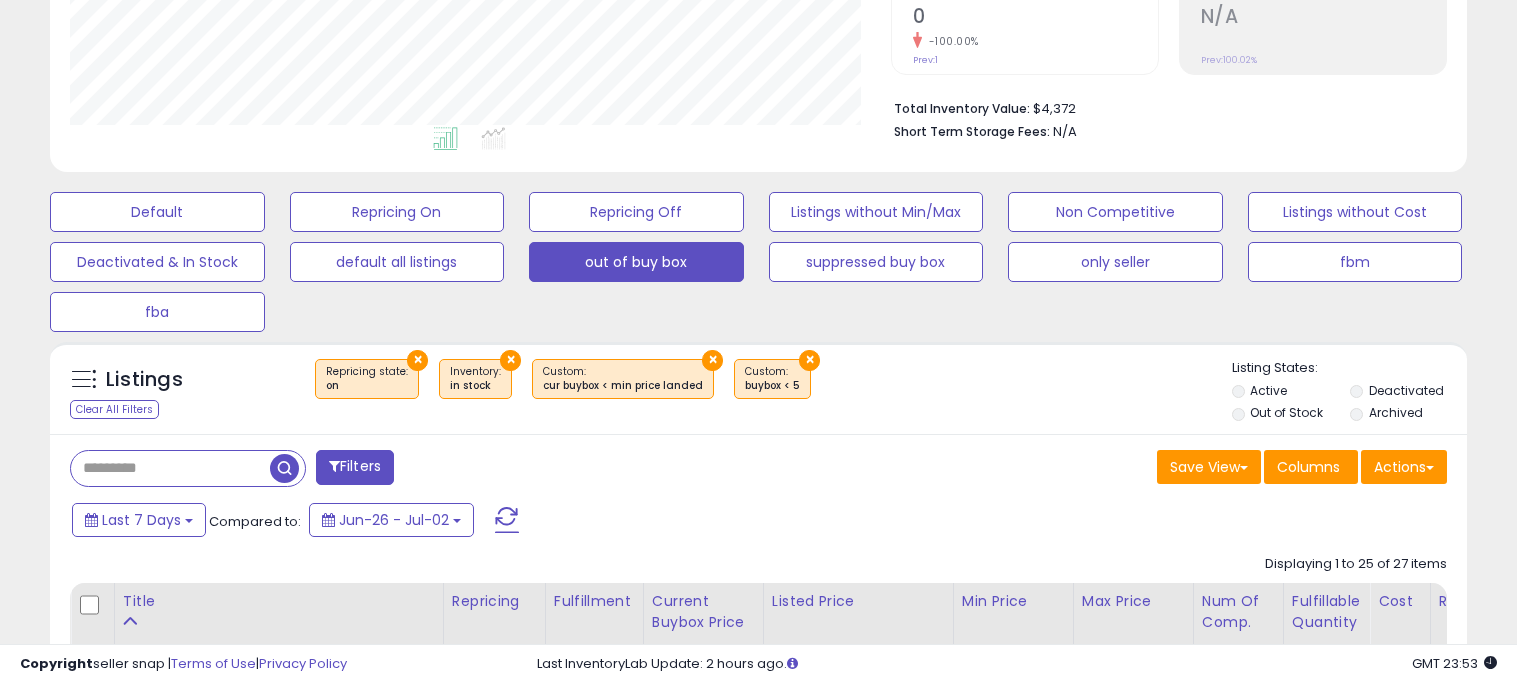 scroll, scrollTop: 999589, scrollLeft: 999178, axis: both 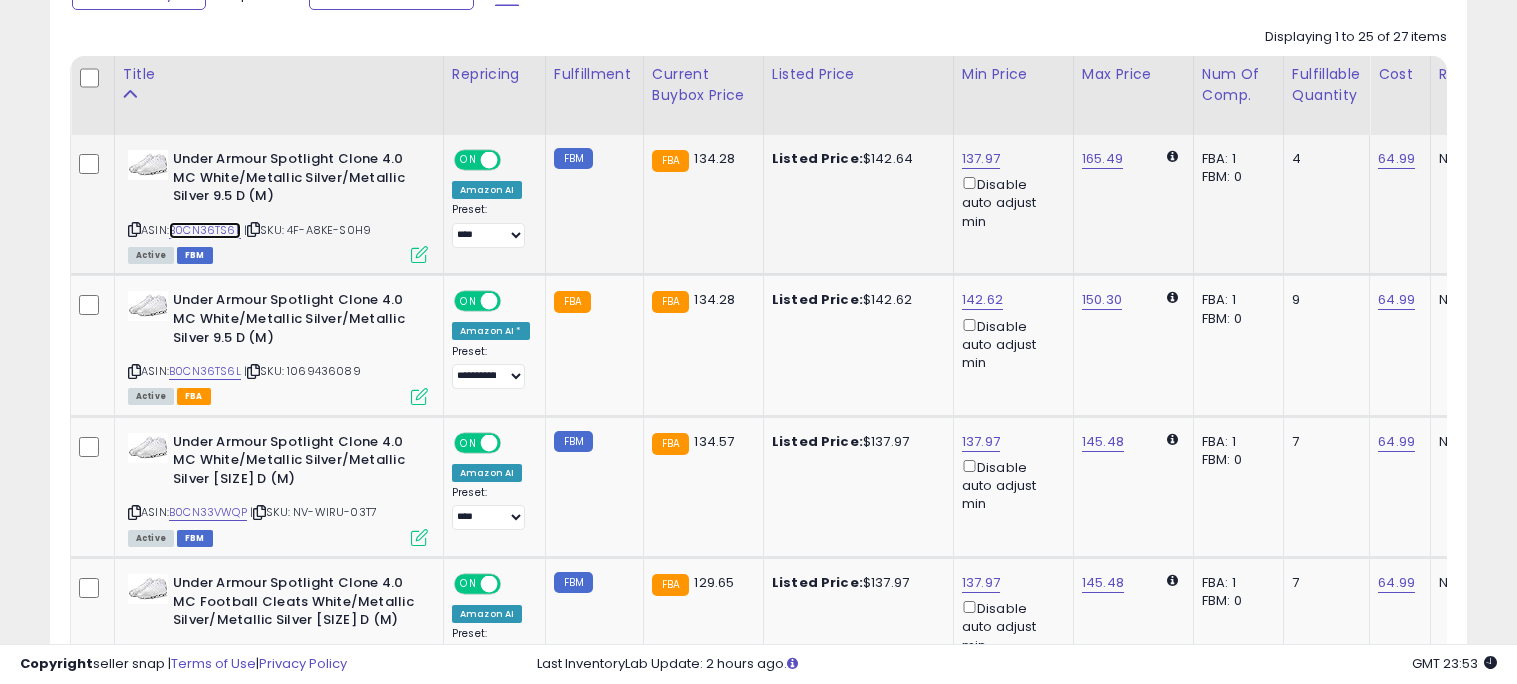 click on "B0CN36TS6L" at bounding box center [205, 230] 